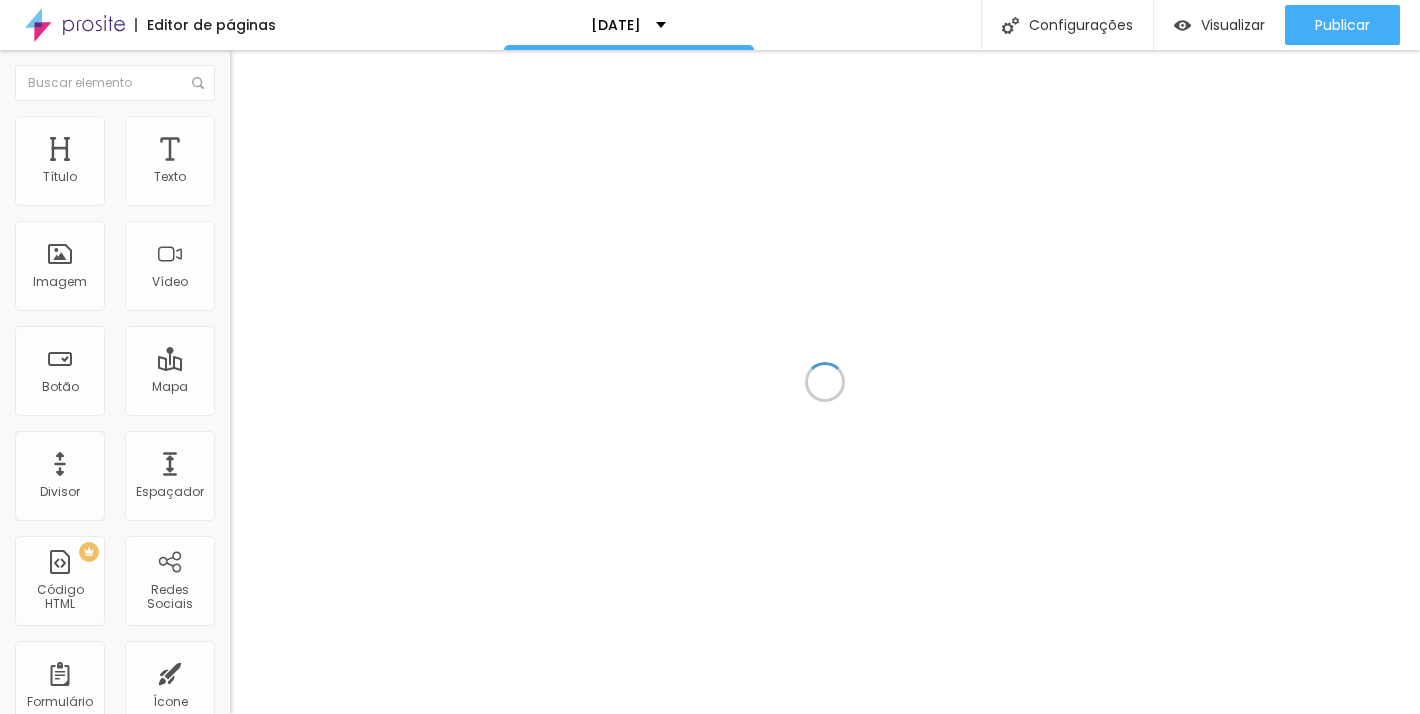scroll, scrollTop: 0, scrollLeft: 0, axis: both 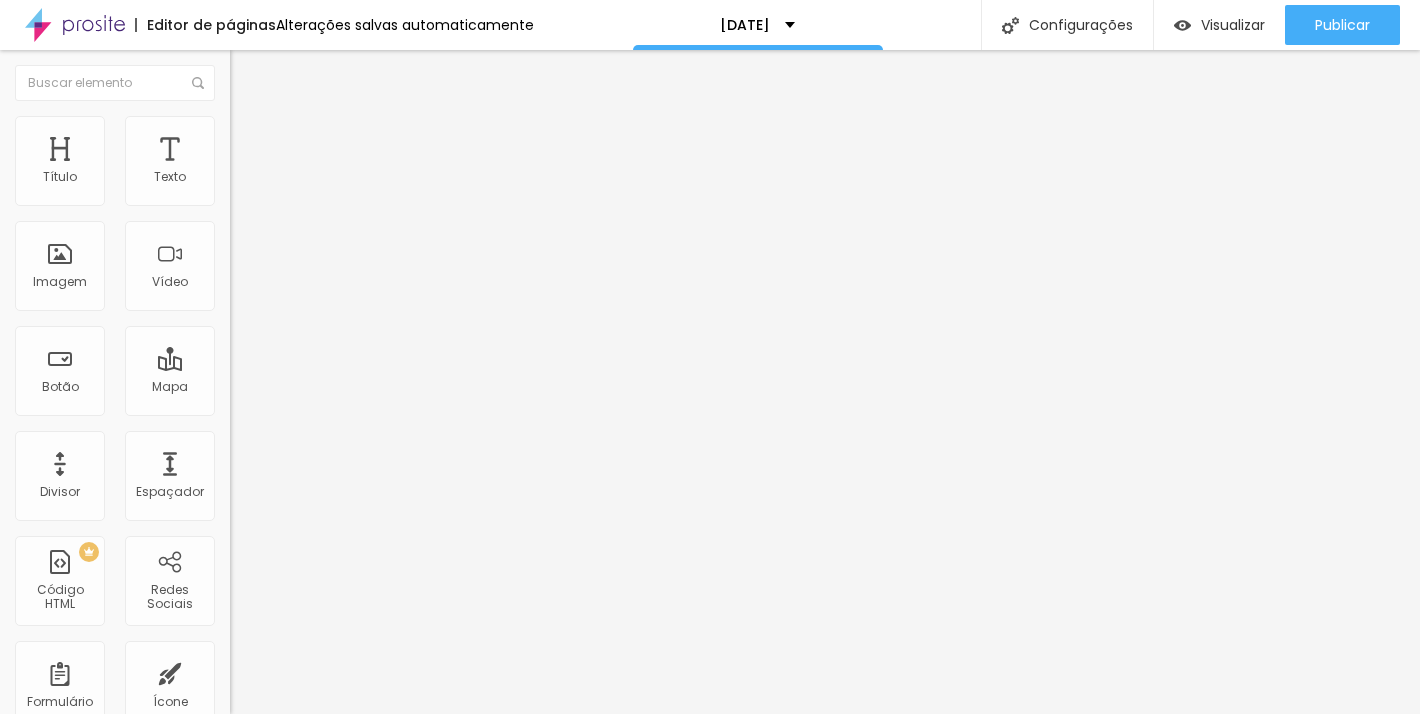 click on "Titulo 2" at bounding box center (262, 176) 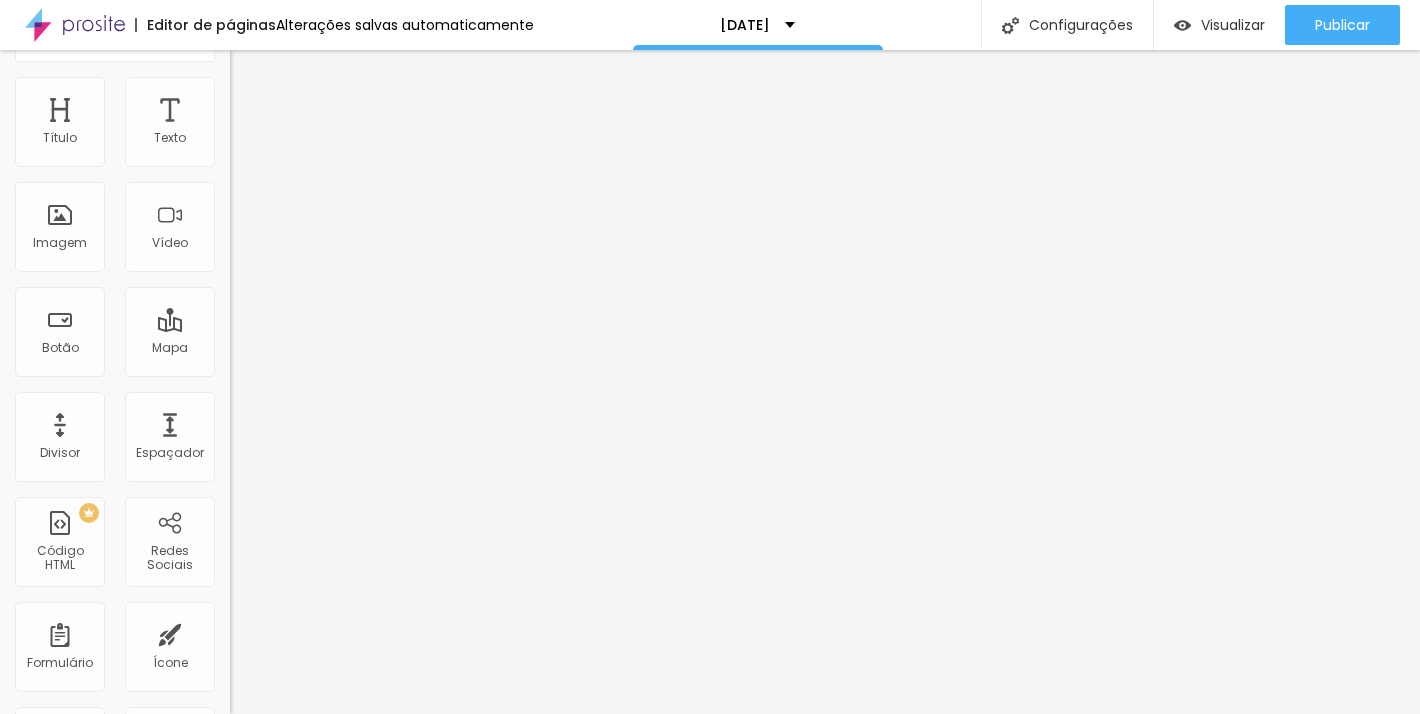 click on "Estilo" at bounding box center [345, 67] 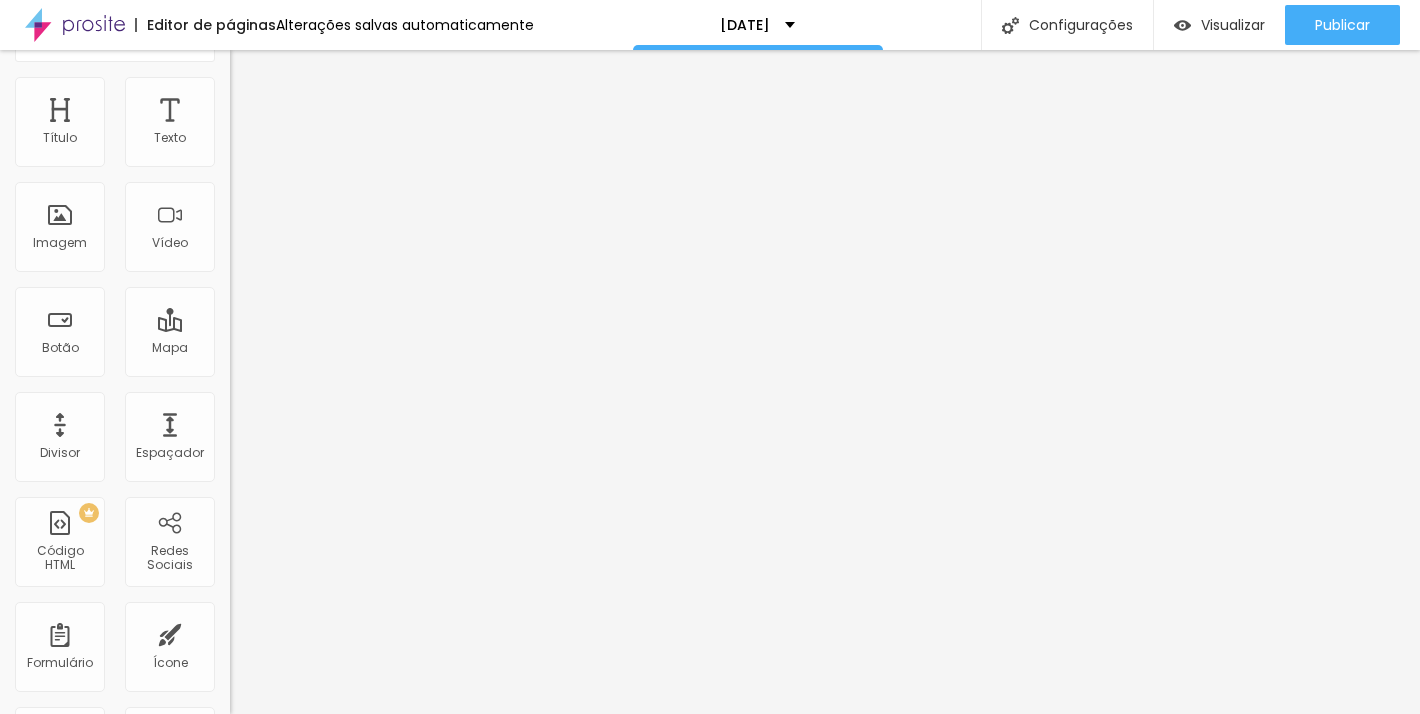 scroll, scrollTop: 0, scrollLeft: 0, axis: both 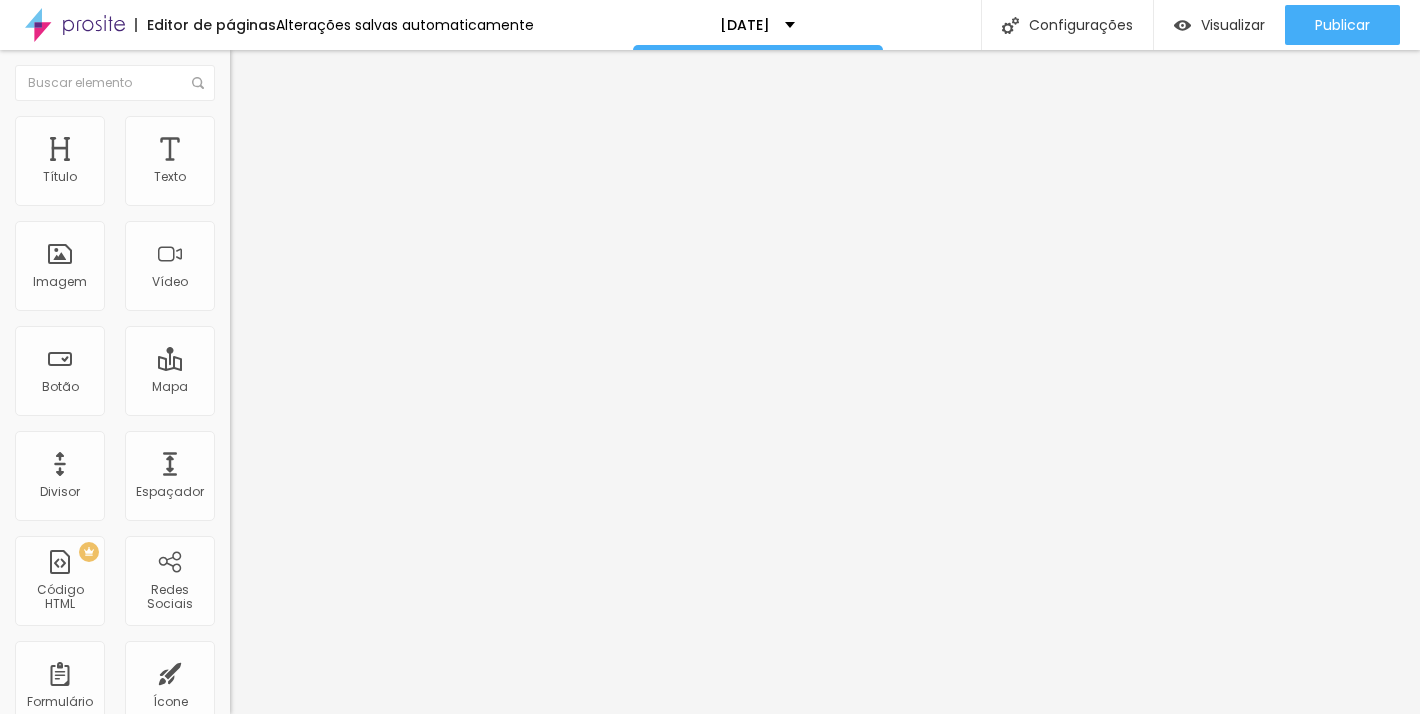 click on "Titulo 2" at bounding box center (262, 176) 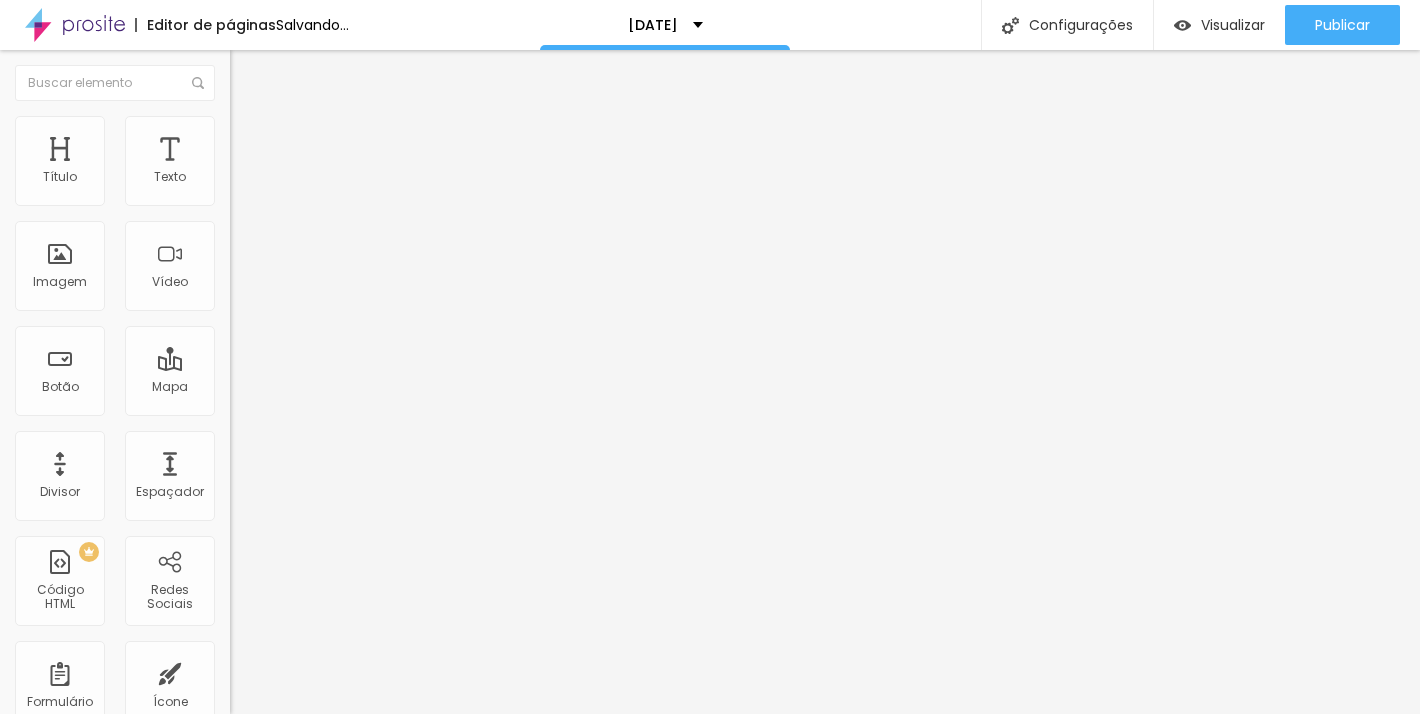 click on "Titulo 3" at bounding box center (258, 195) 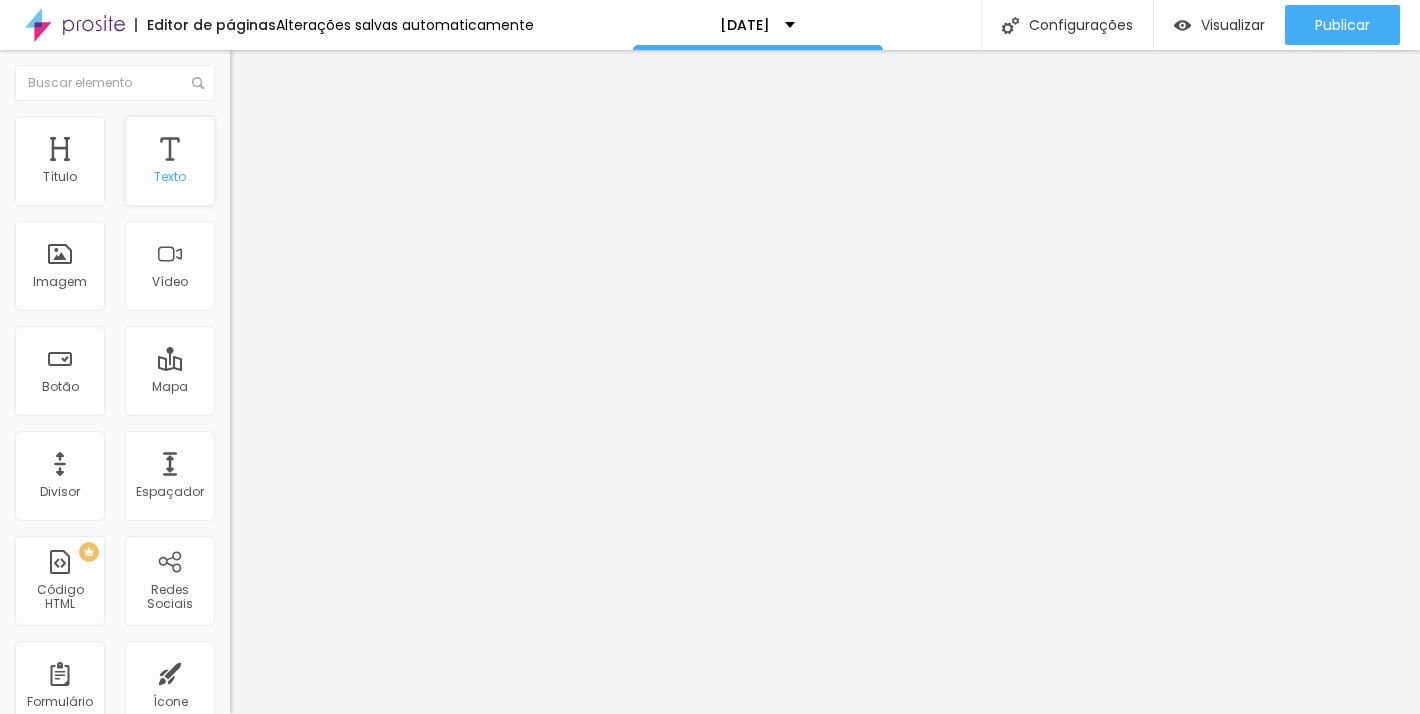 click on "Texto" at bounding box center (170, 161) 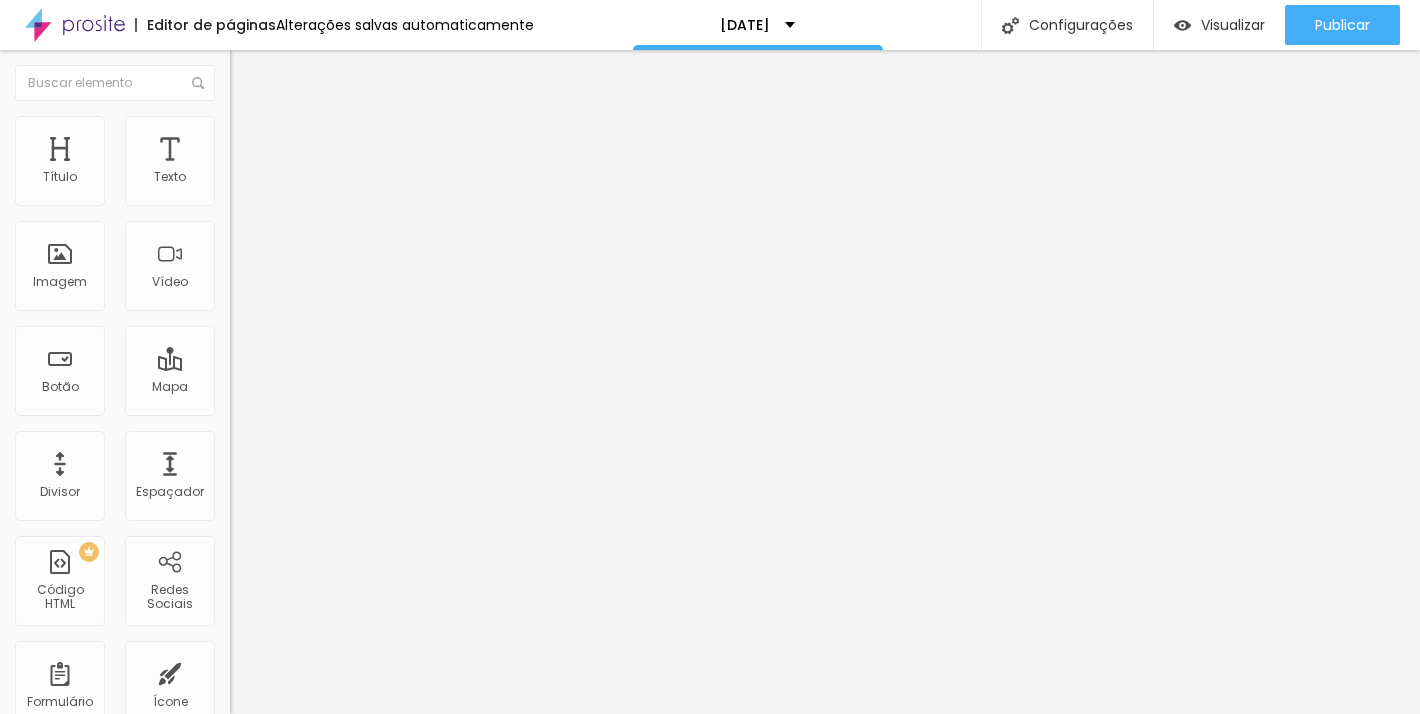 click on "Editar Seção Conteúdo Estilo Avançado Modo Encaixotado Encaixotado Completo" at bounding box center (345, 382) 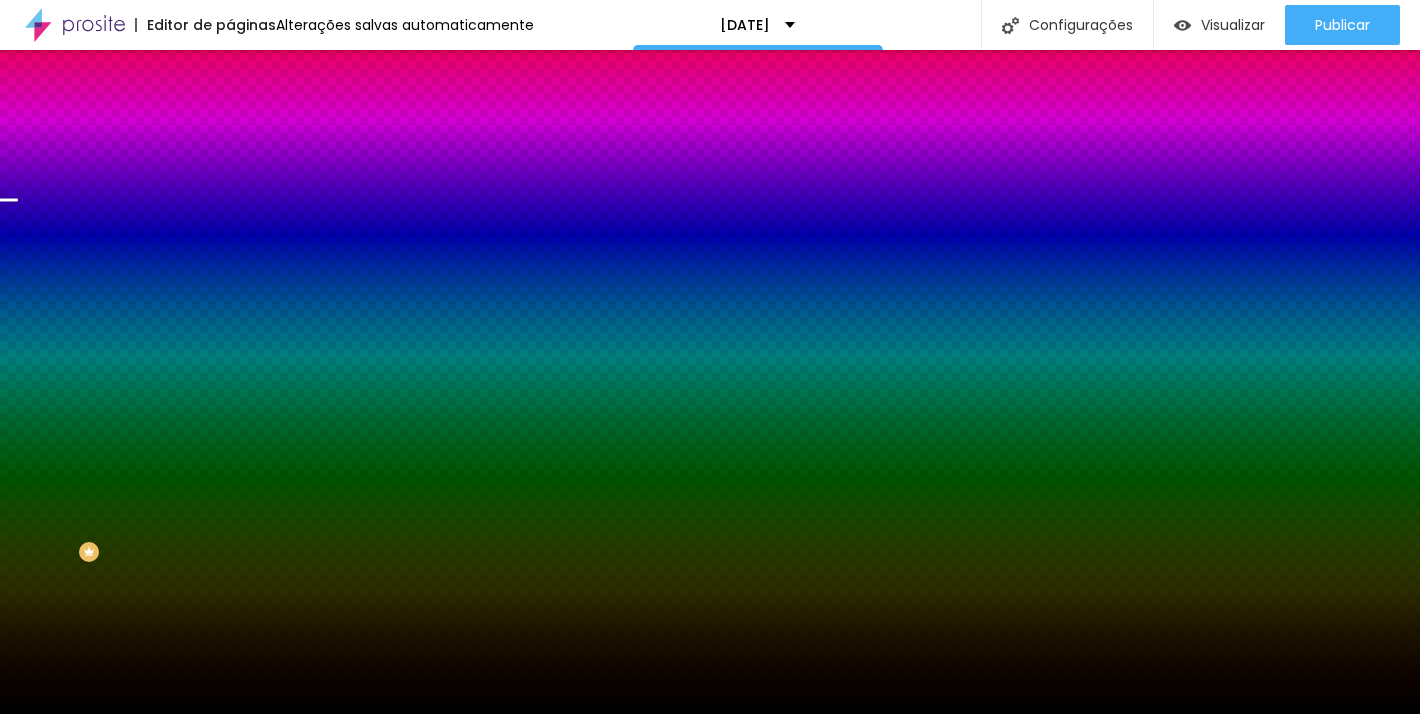 click on "Trocar imagem" at bounding box center [284, 175] 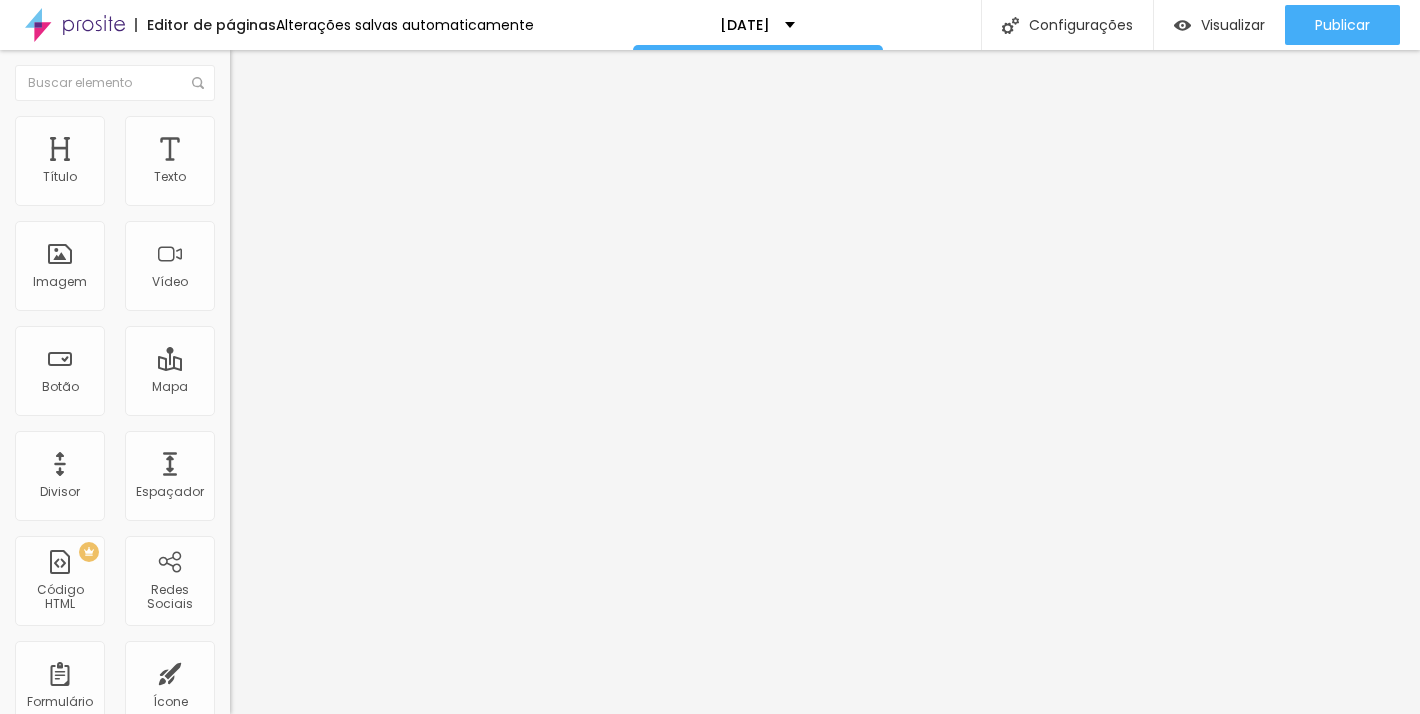 click on "Estilo" at bounding box center (345, 126) 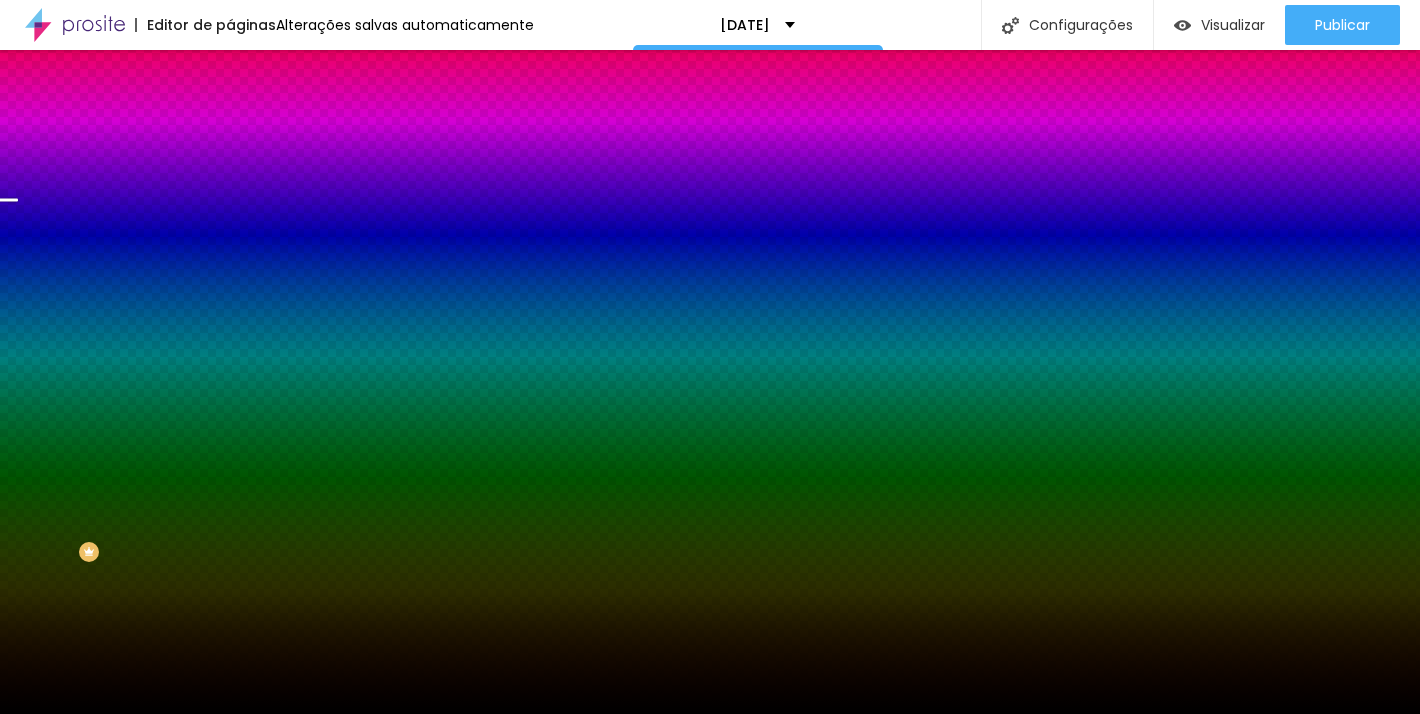 click on "Trocar imagem" at bounding box center (345, 175) 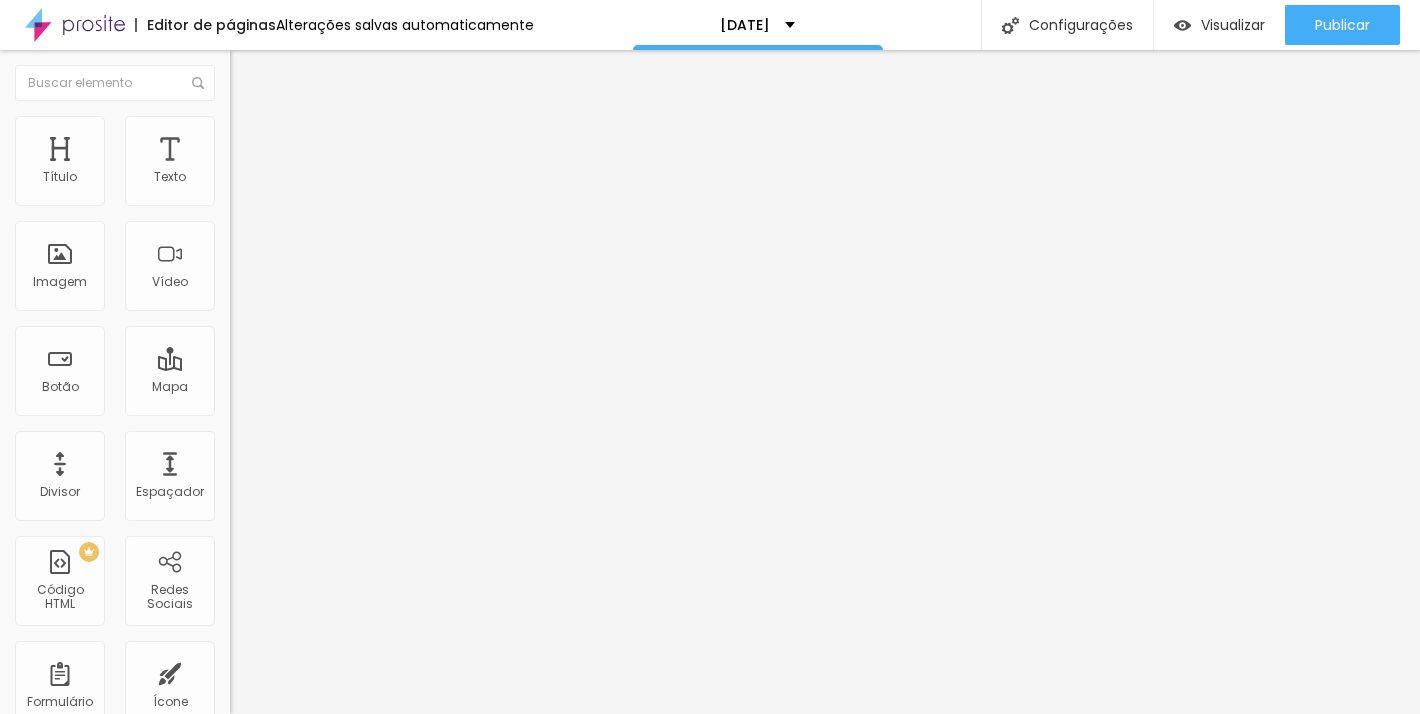 type on "15" 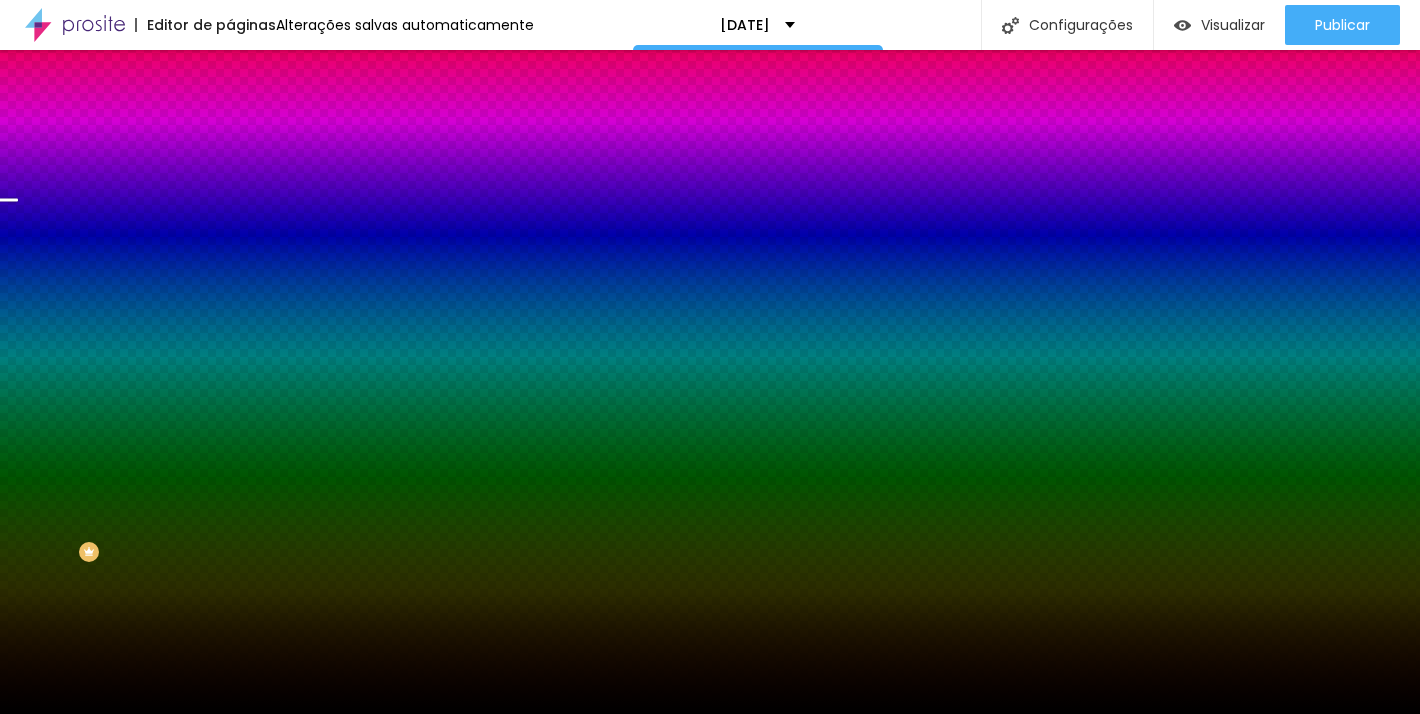 click on "Trocar imagem" at bounding box center [345, 175] 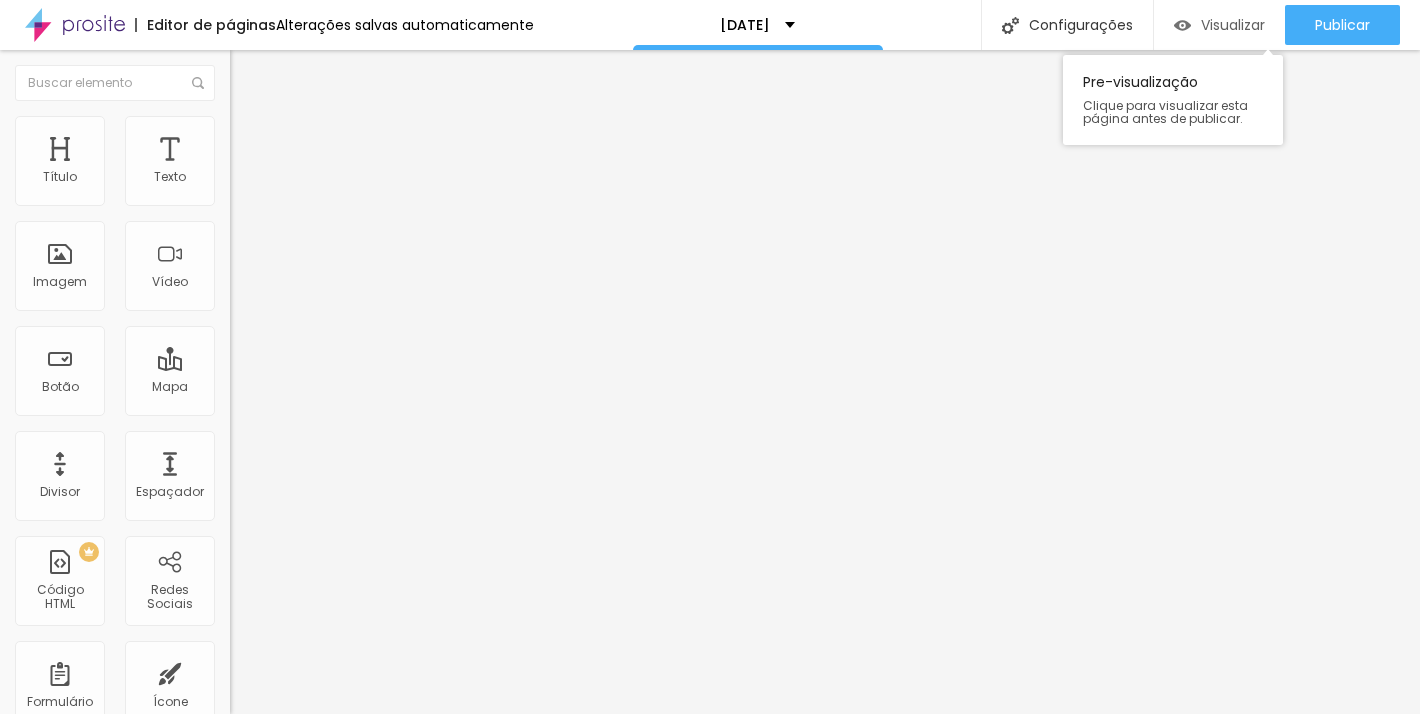 click on "Visualizar" at bounding box center [1219, 25] 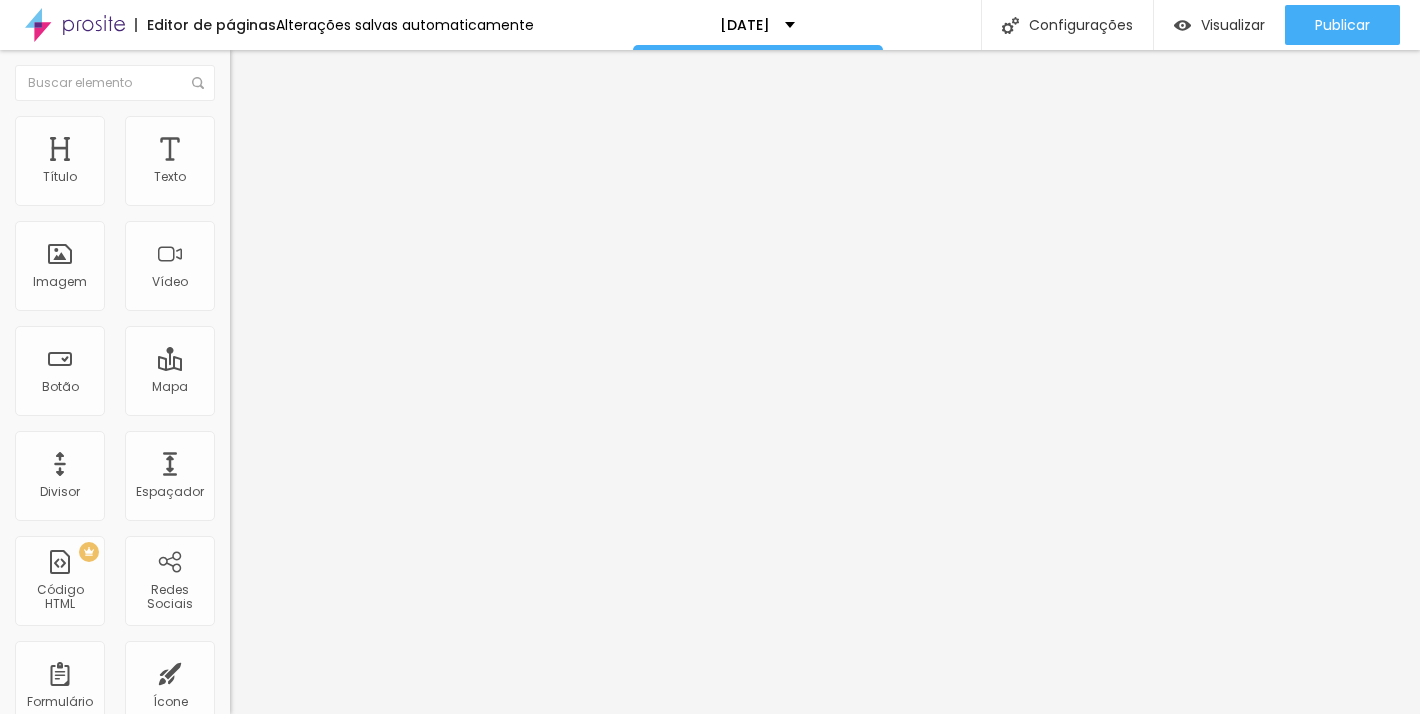 click on "Estilo" at bounding box center [345, 126] 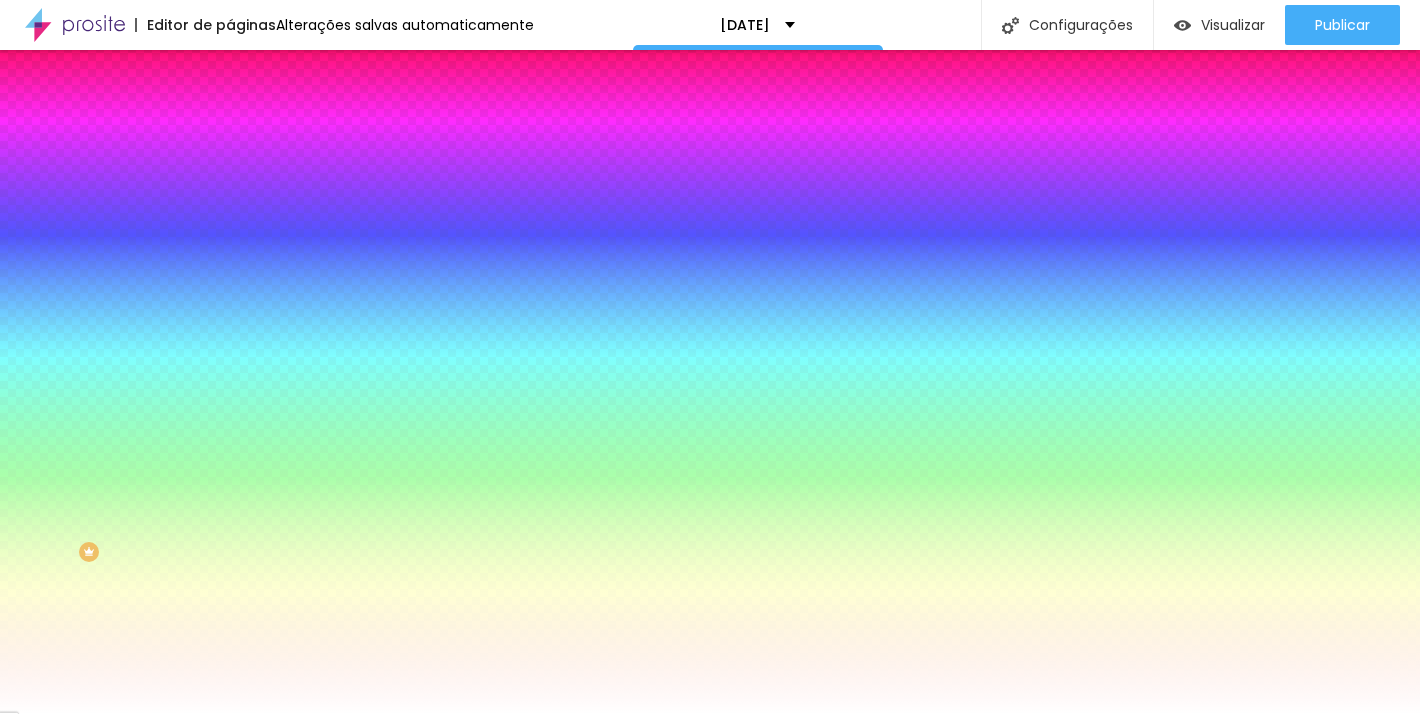 click on "Conteúdo" at bounding box center [345, 106] 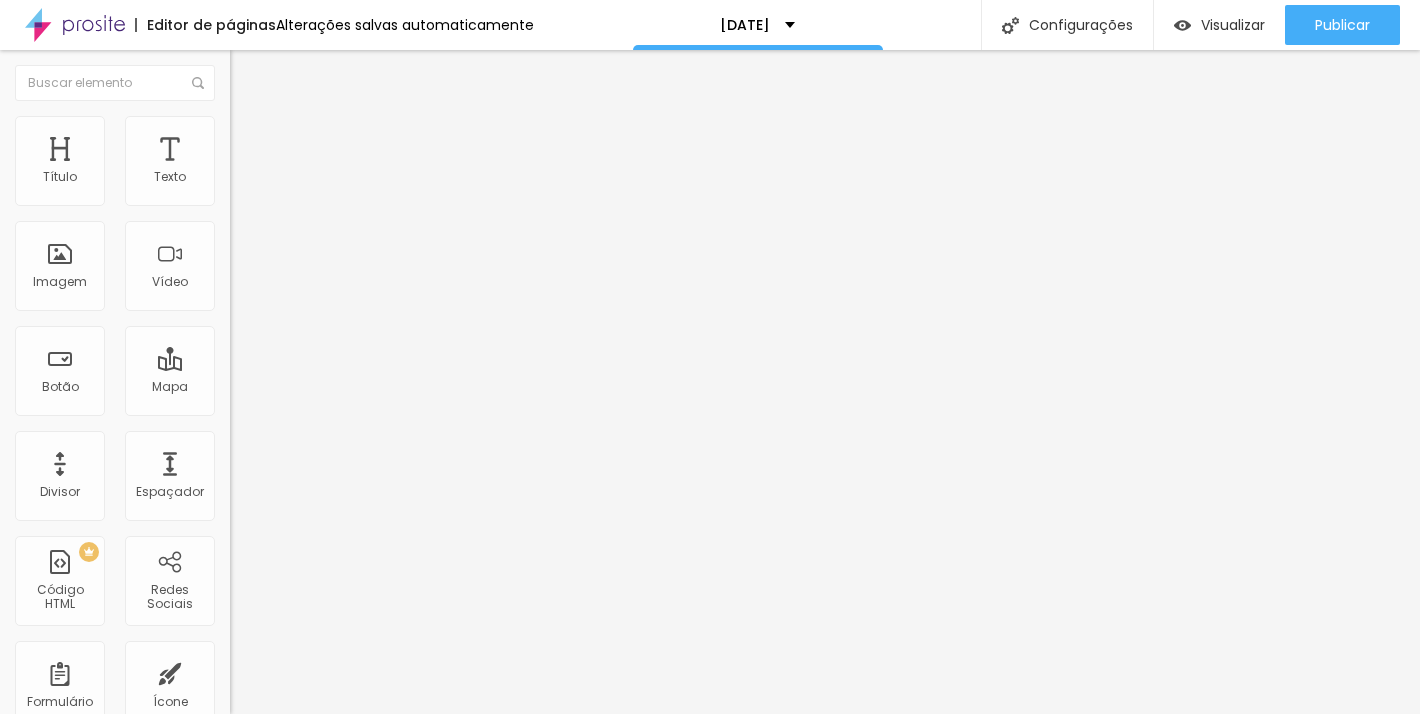 click at bounding box center (239, 125) 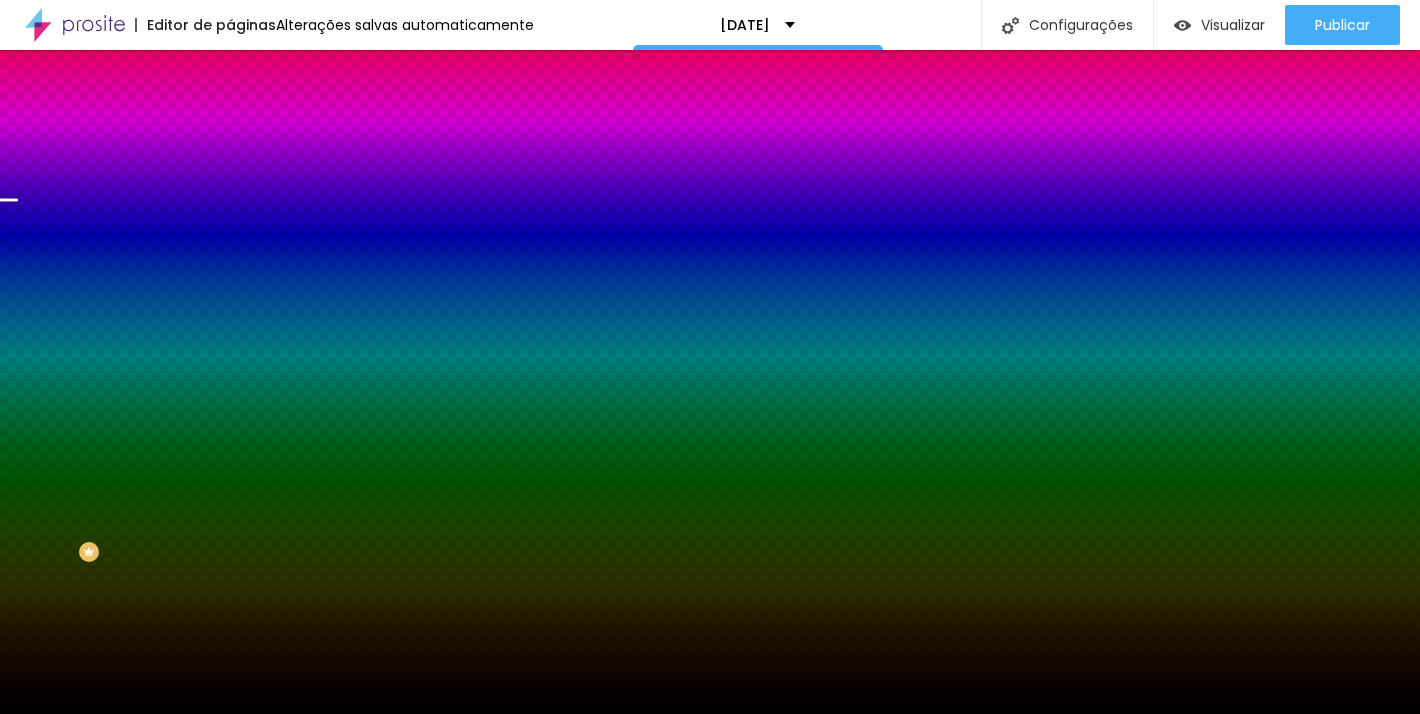 click on "Parallax" at bounding box center [254, 199] 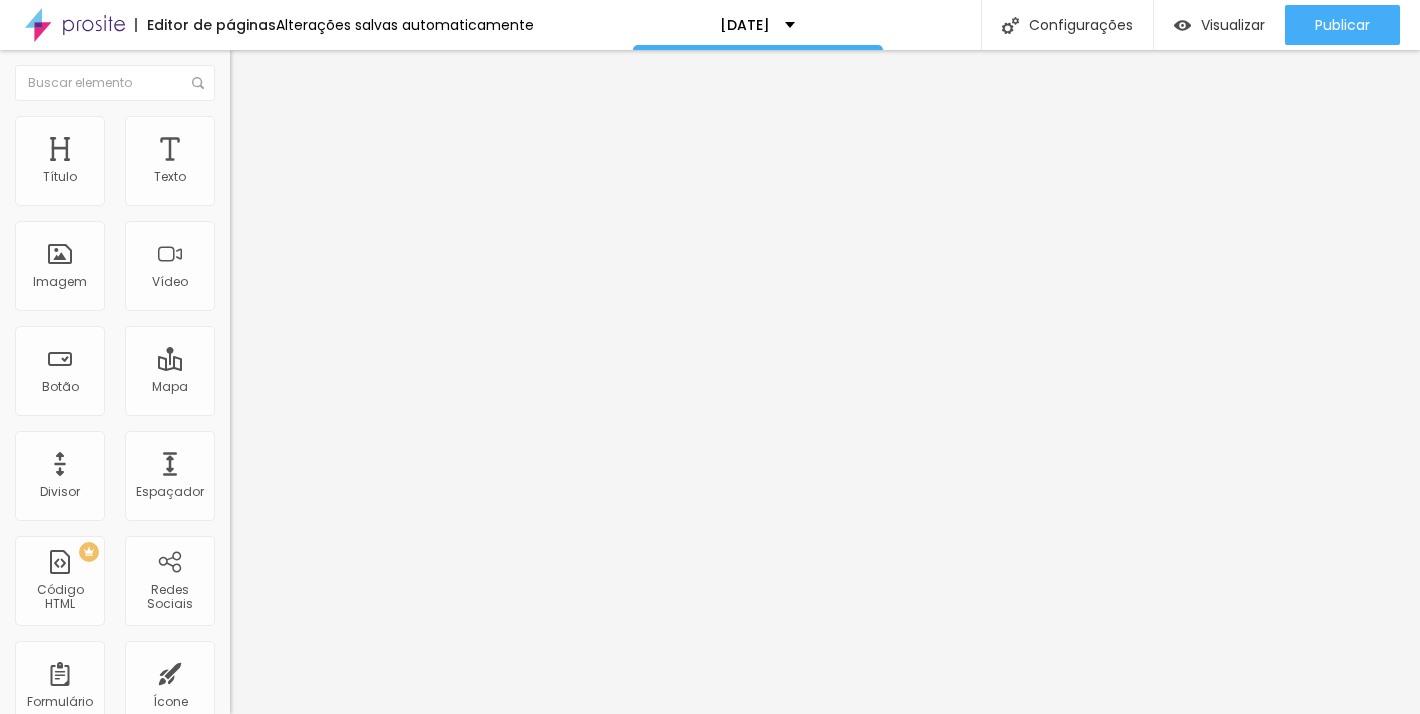 click on "Trocar imagem" at bounding box center [284, 163] 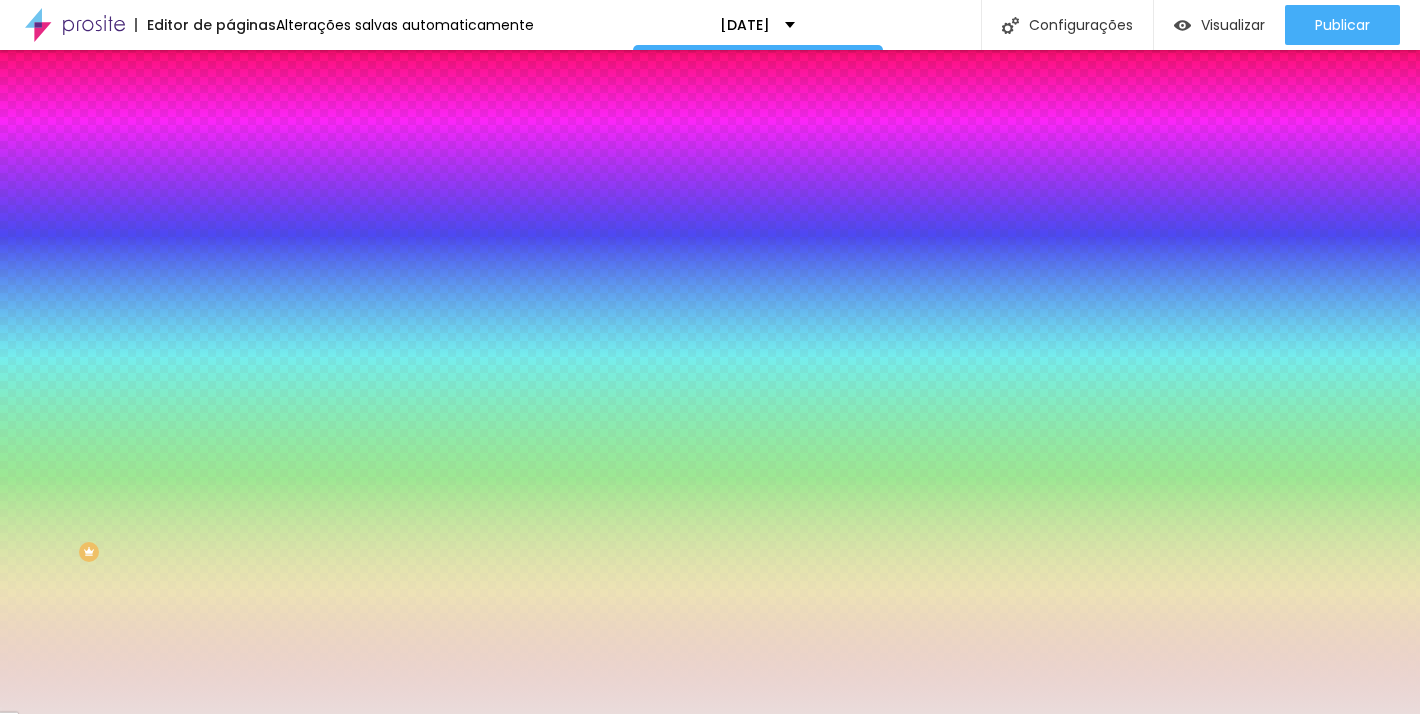 click at bounding box center [345, 191] 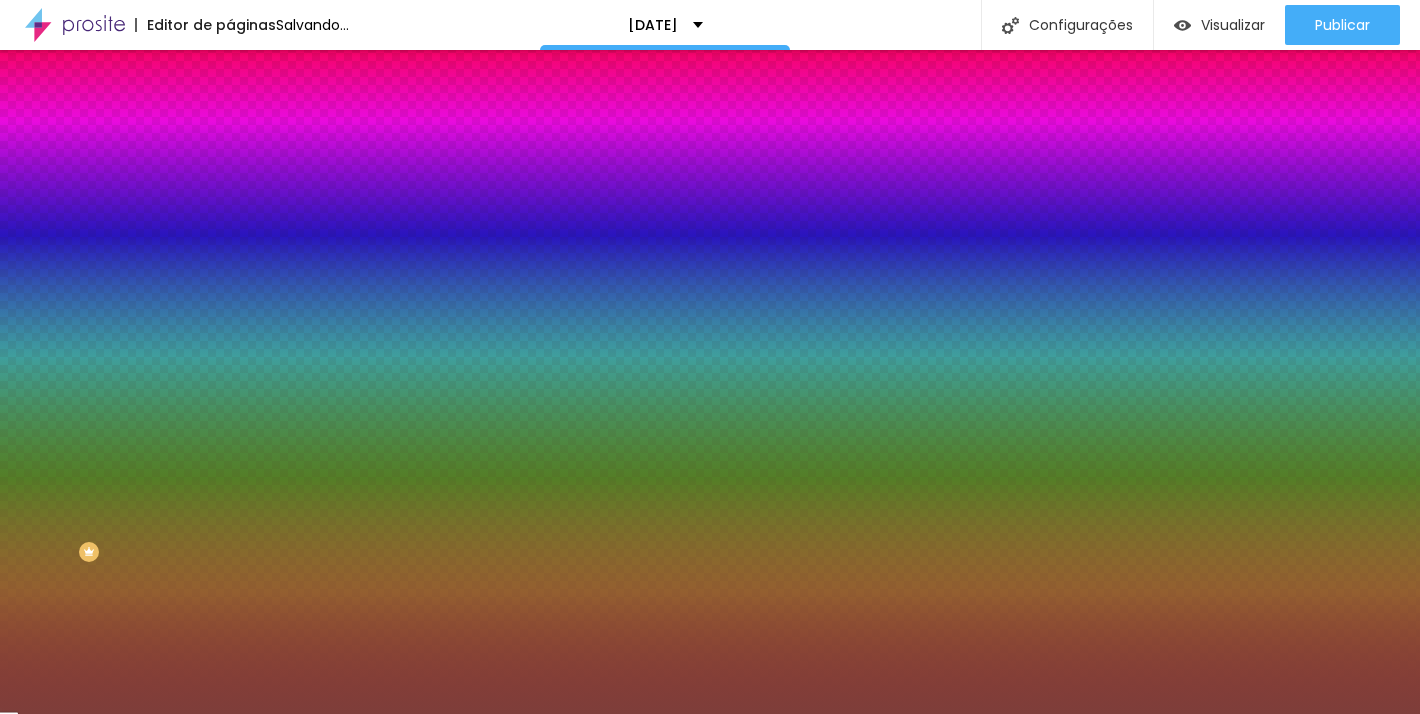 drag, startPoint x: 102, startPoint y: 298, endPoint x: 102, endPoint y: 316, distance: 18 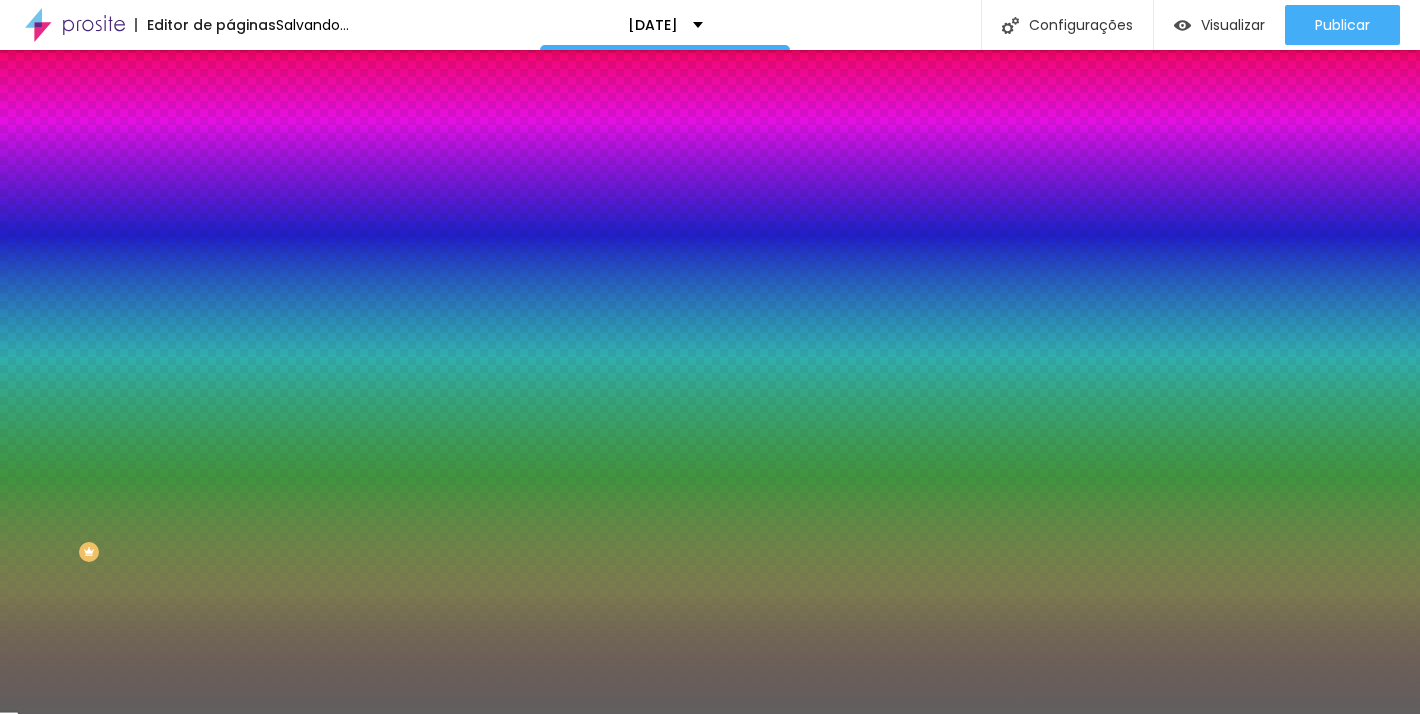 drag, startPoint x: 102, startPoint y: 316, endPoint x: 34, endPoint y: 319, distance: 68.06615 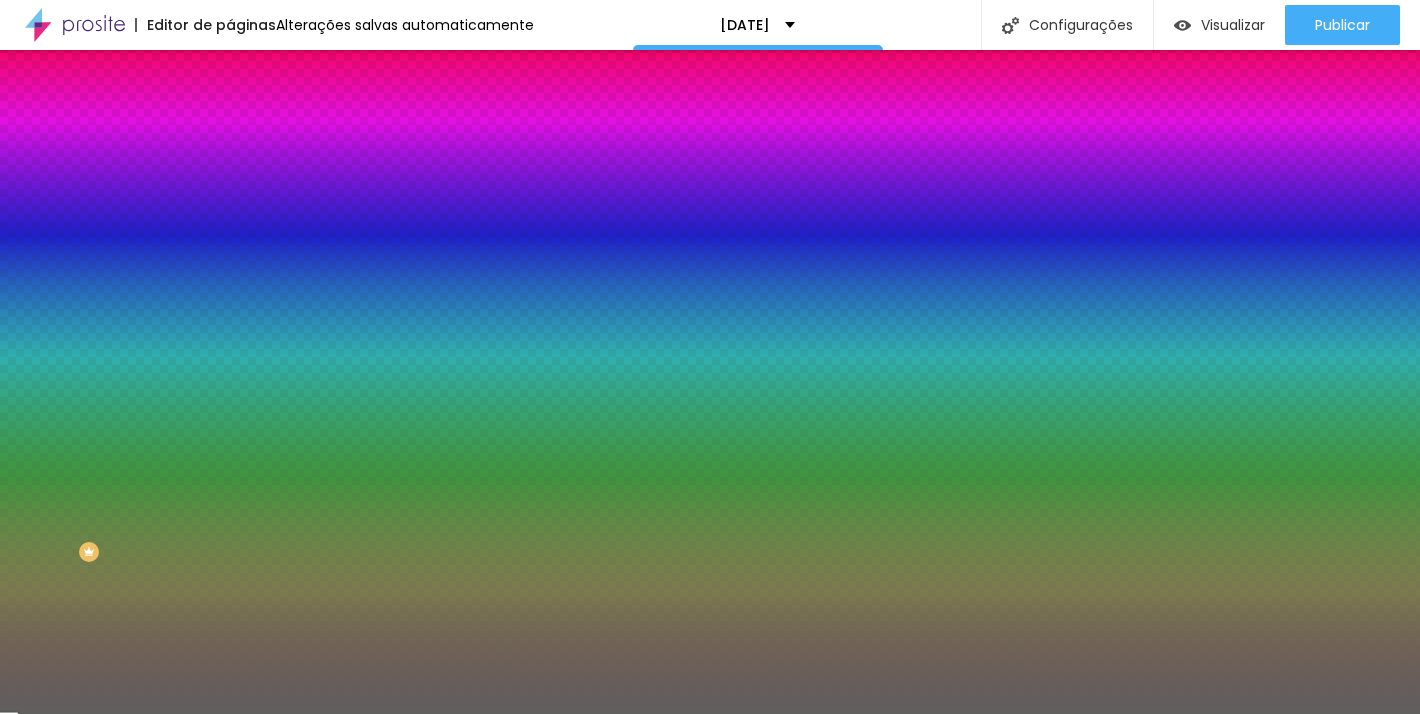 click on "#615F5F" at bounding box center (350, 201) 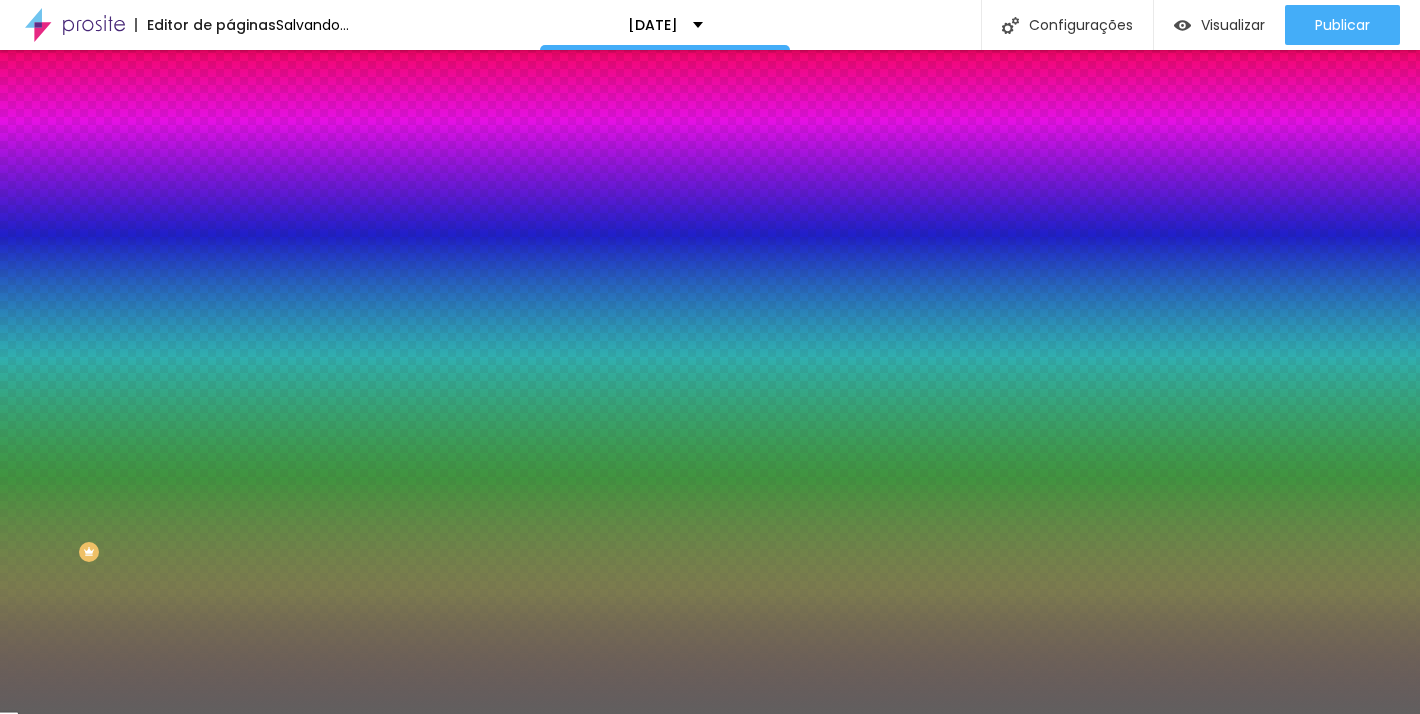 drag, startPoint x: 207, startPoint y: 199, endPoint x: 140, endPoint y: 199, distance: 67 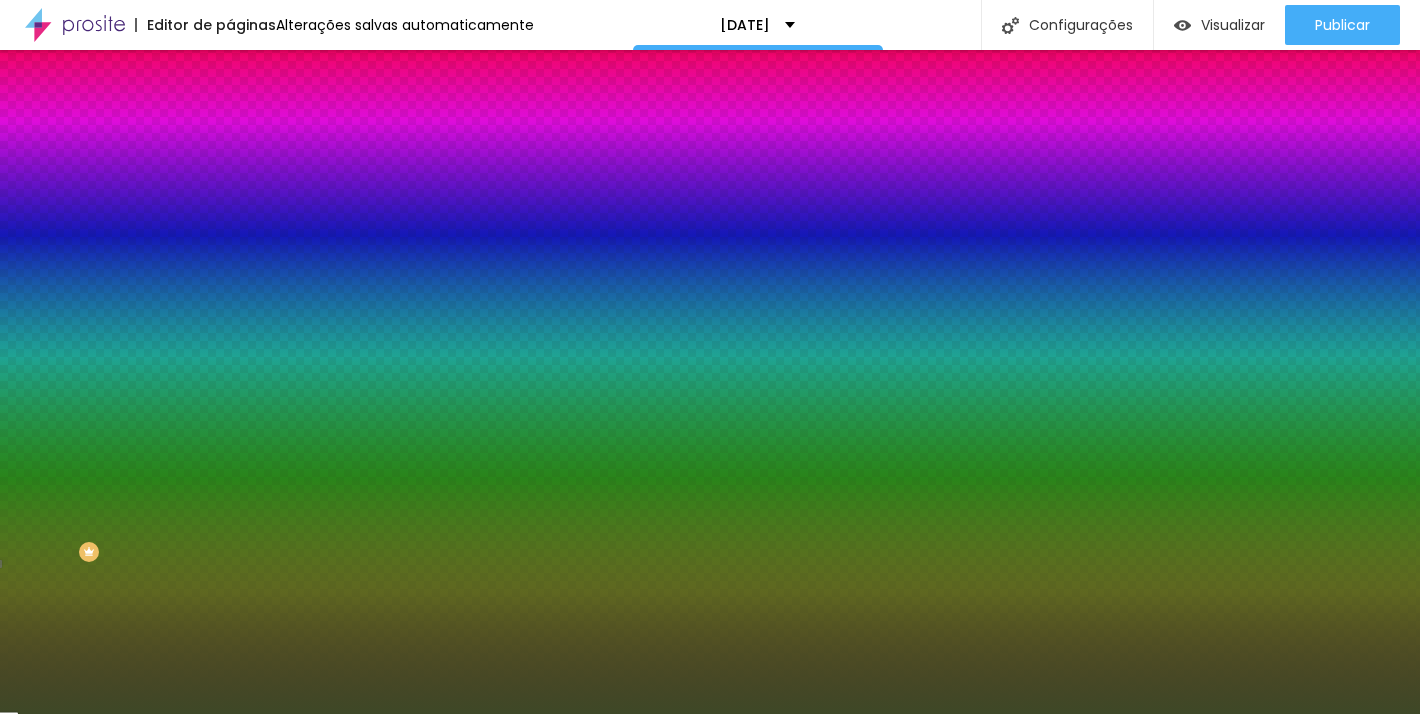type on "#3E4827" 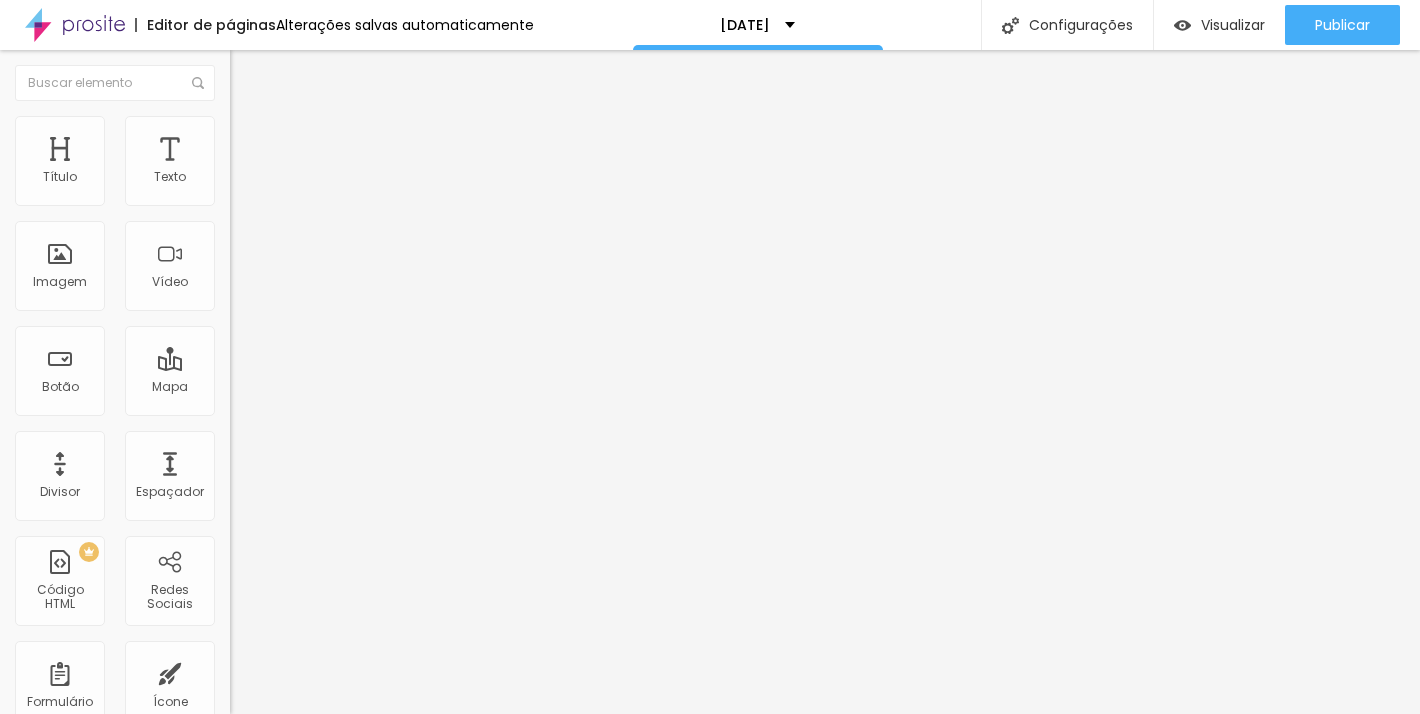 click at bounding box center (244, 285) 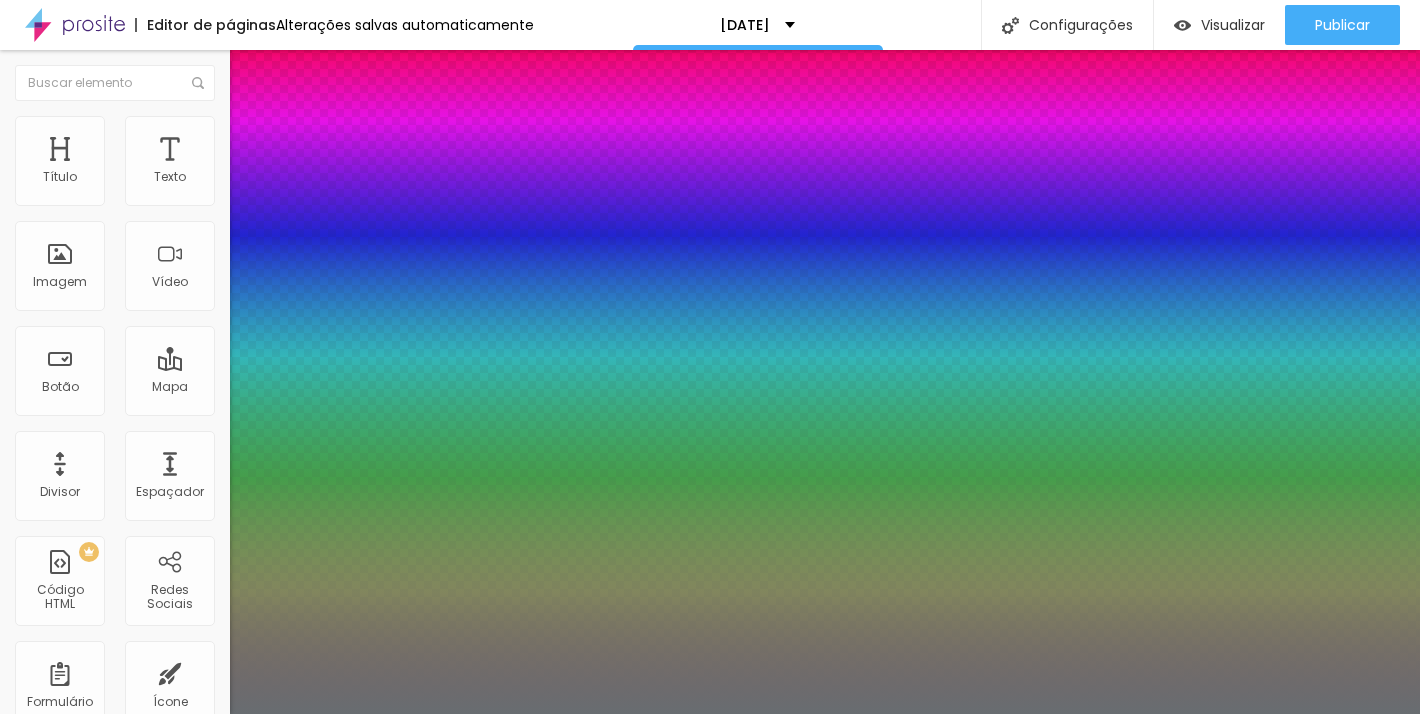 type on "1" 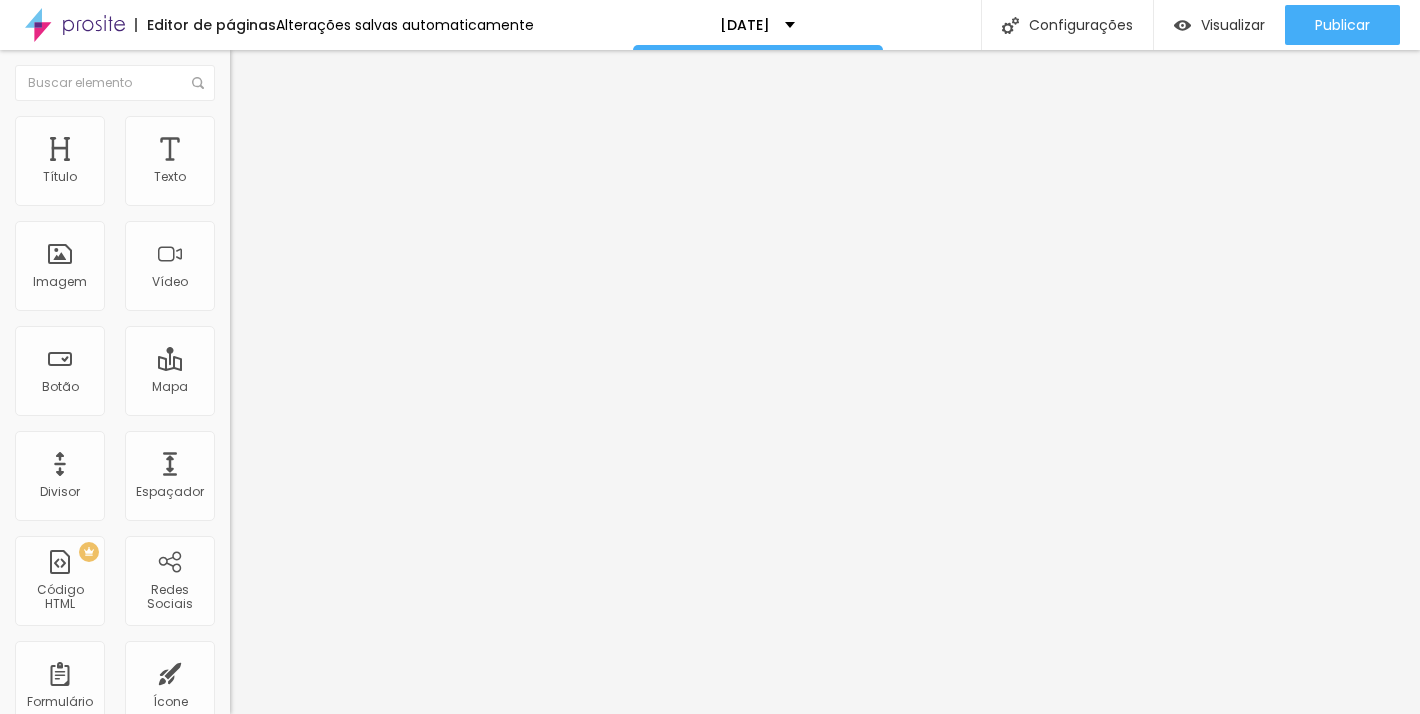 click 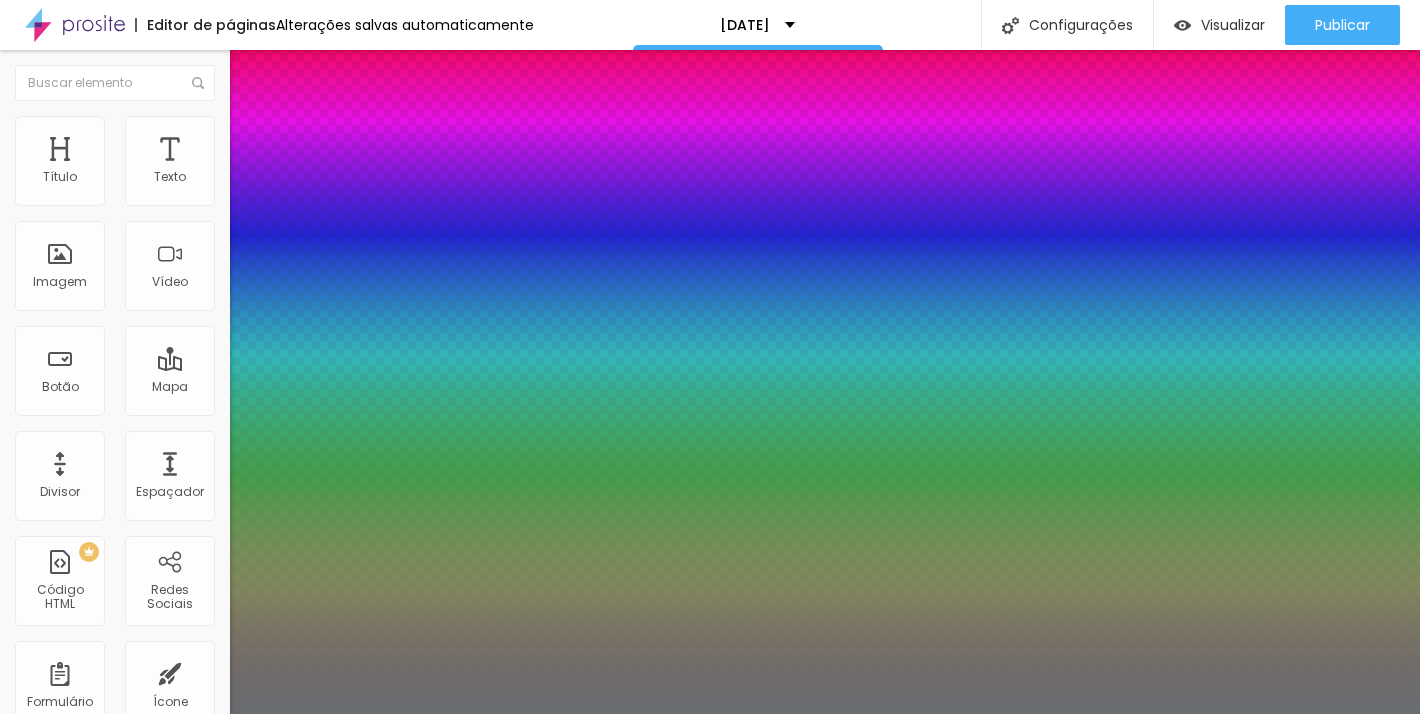 type on "1" 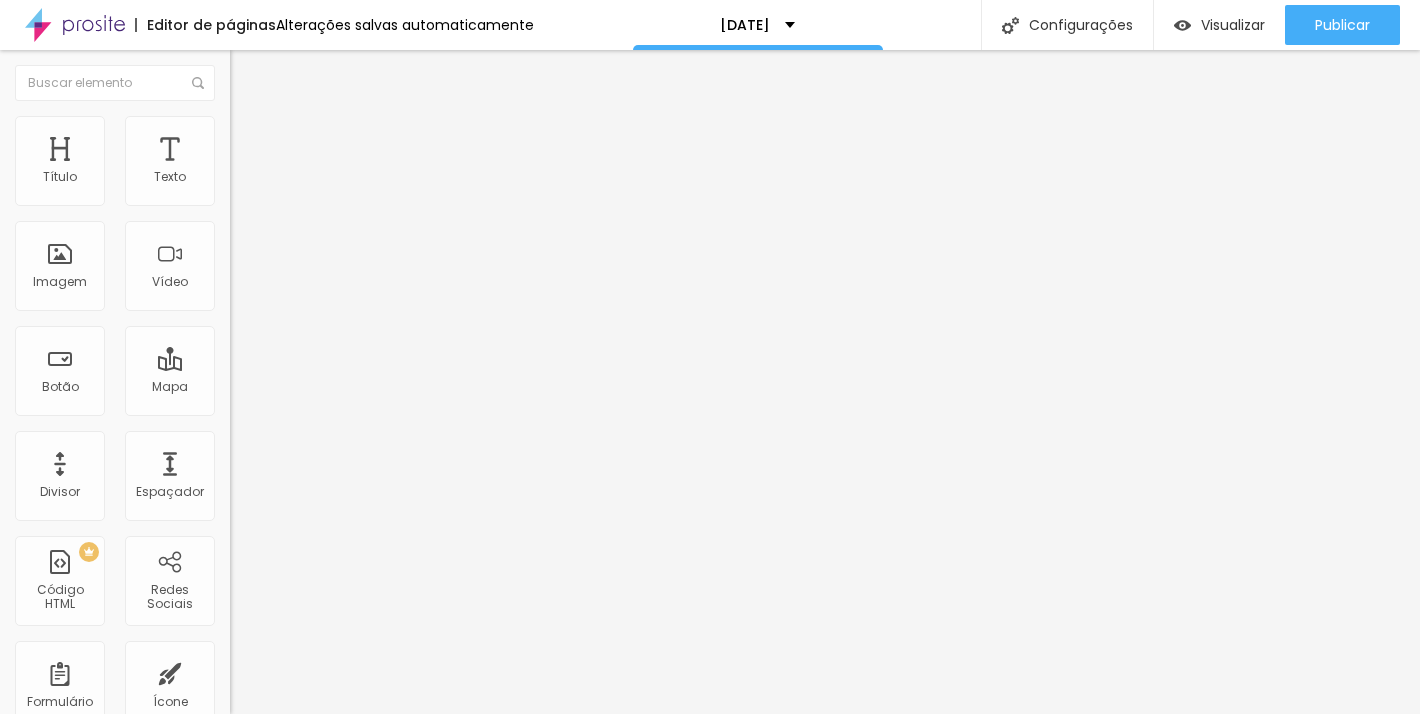click at bounding box center [239, 145] 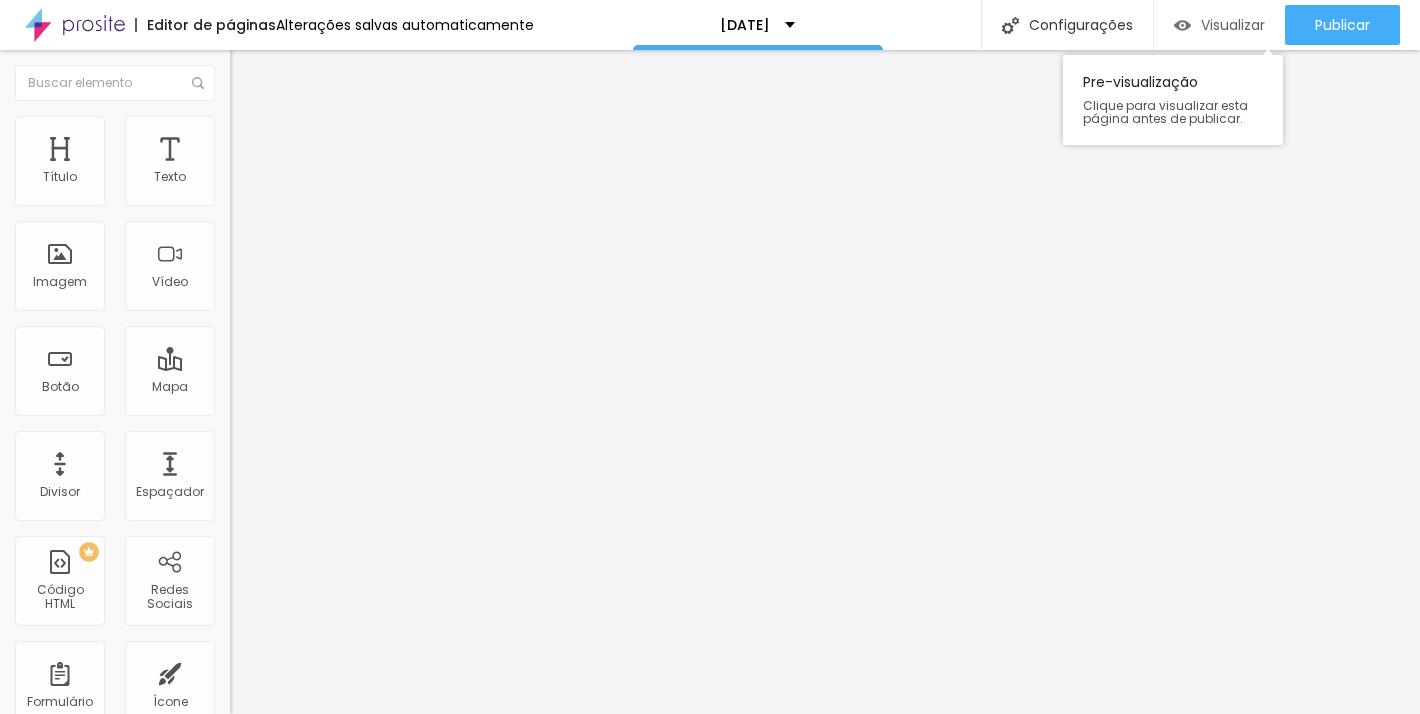 click on "Visualizar" at bounding box center (1219, 25) 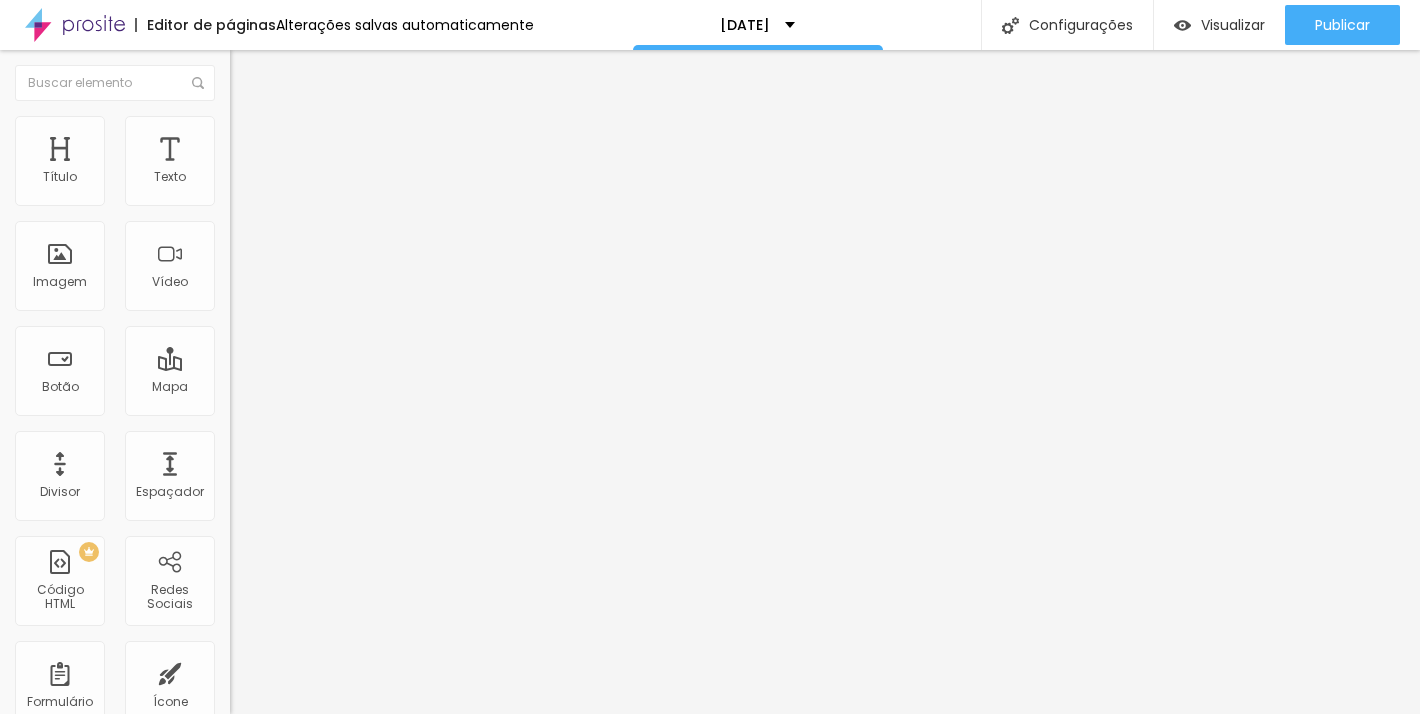 click on "Avançado" at bounding box center (345, 126) 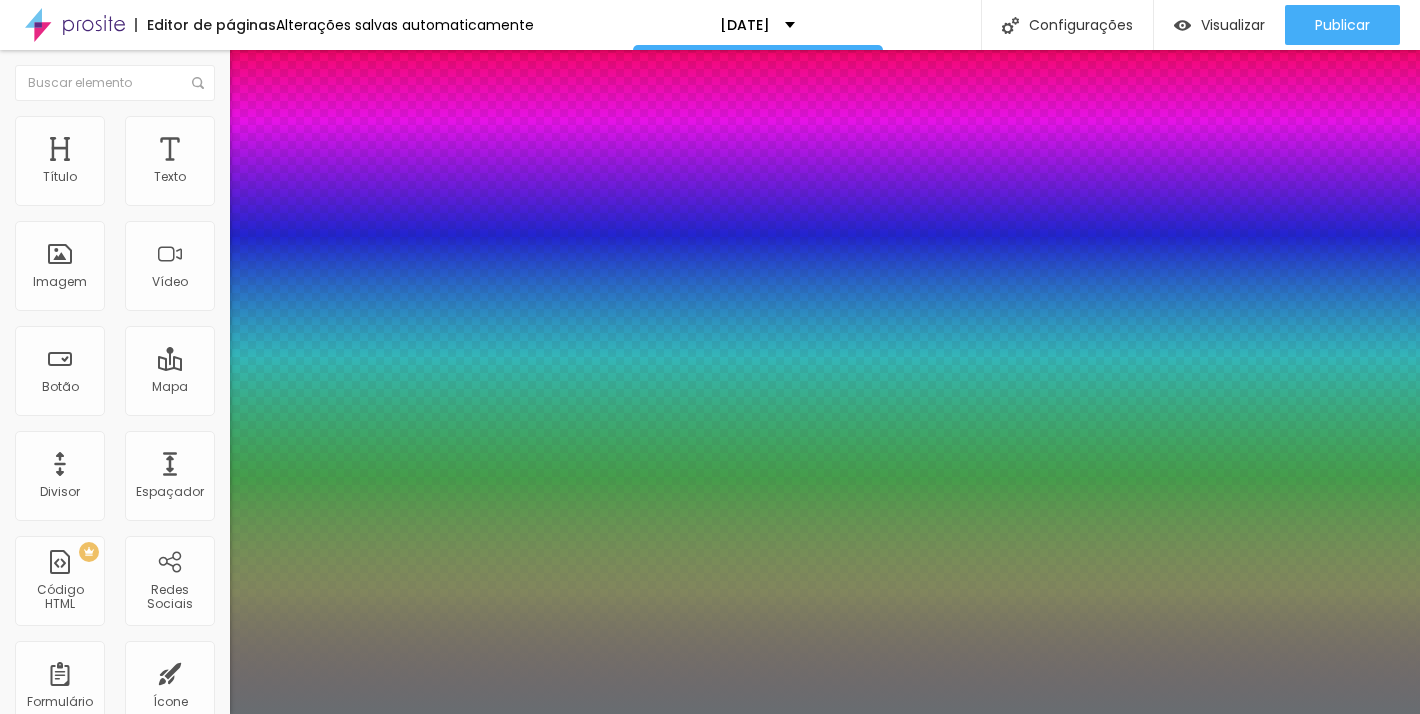 type on "1" 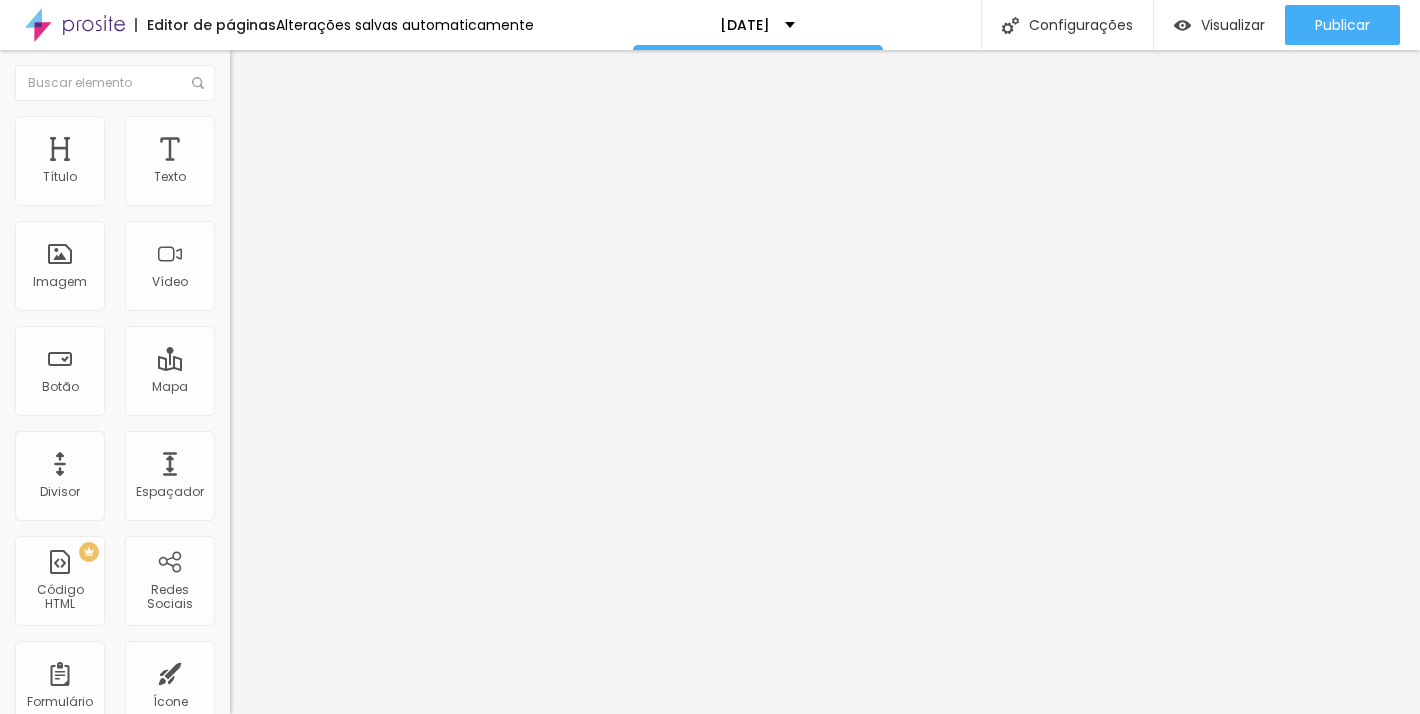 click on "Trocar imagem" at bounding box center (284, 163) 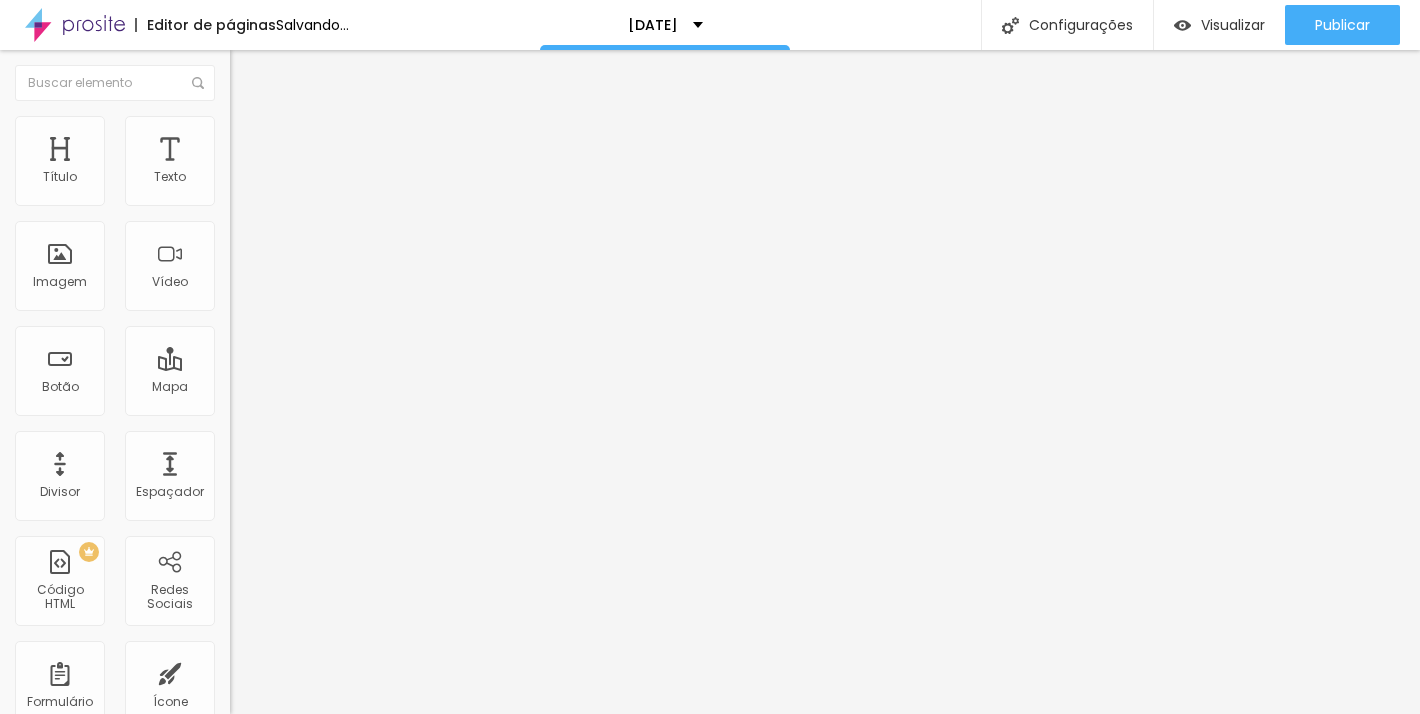 click on "Trocar imagem" at bounding box center [284, 163] 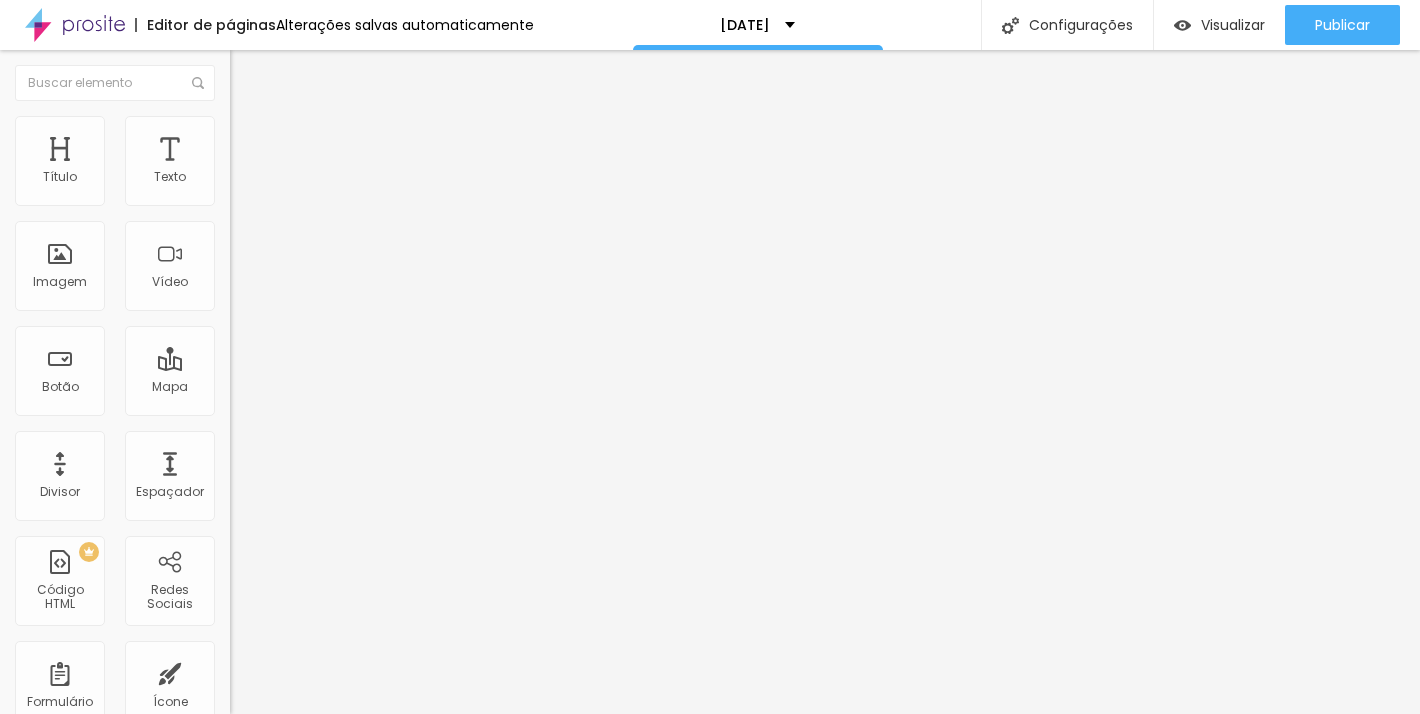 click at bounding box center [710, 865] 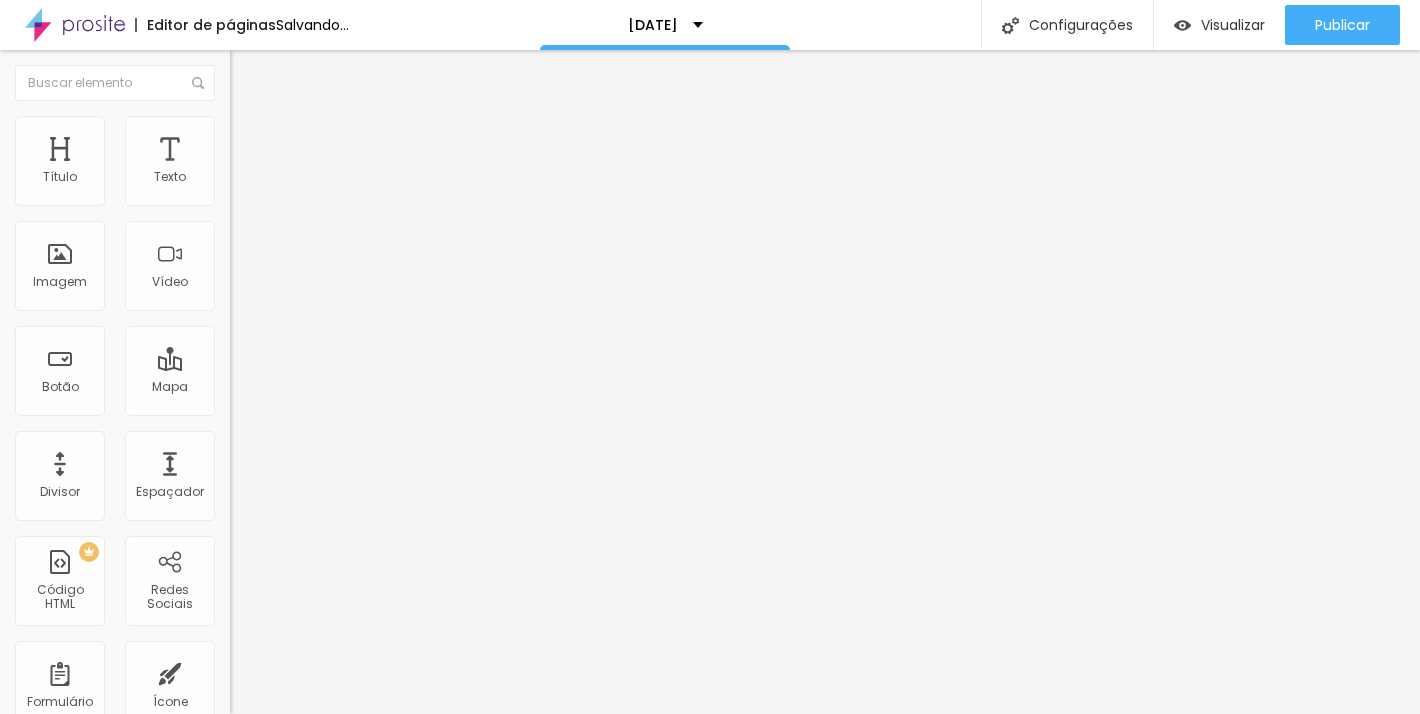 click on "Trocar imagem" at bounding box center [284, 163] 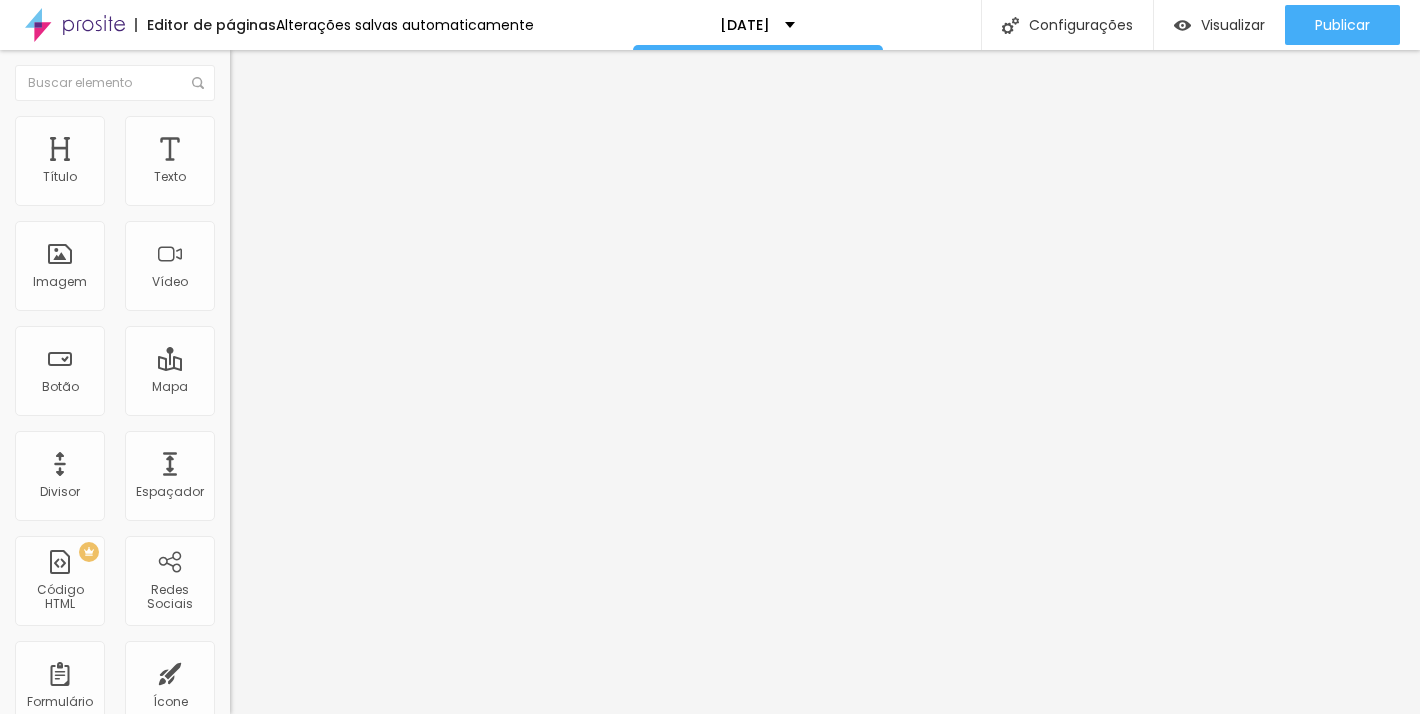 click at bounding box center [710, 889] 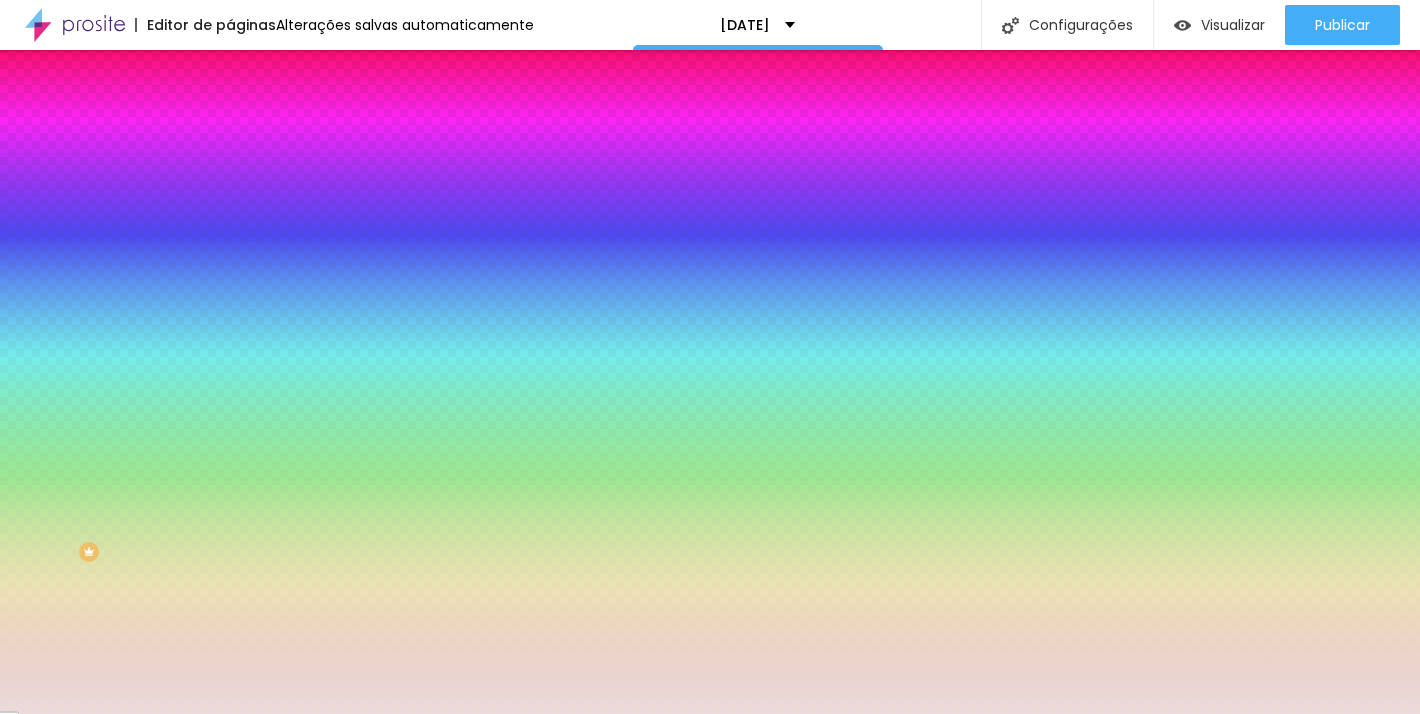 click at bounding box center (345, 191) 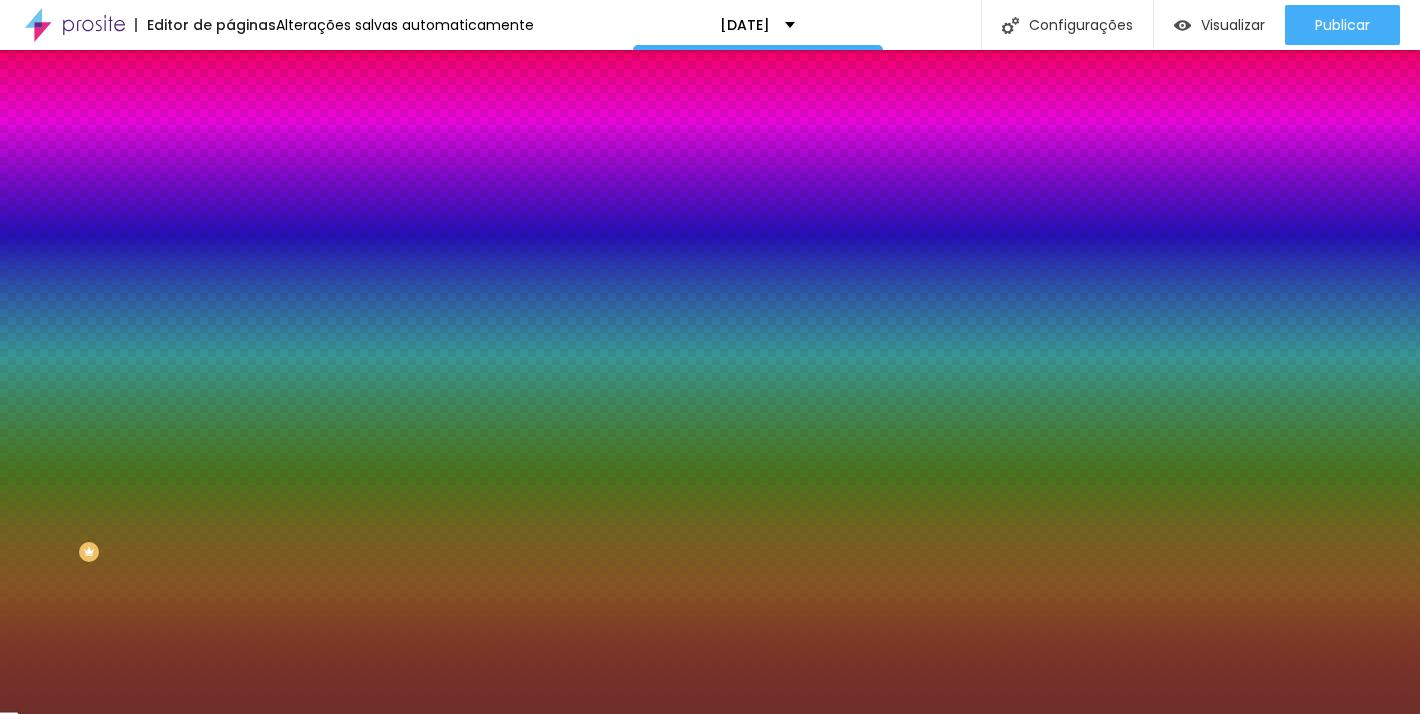 drag, startPoint x: 124, startPoint y: 293, endPoint x: 130, endPoint y: 284, distance: 10.816654 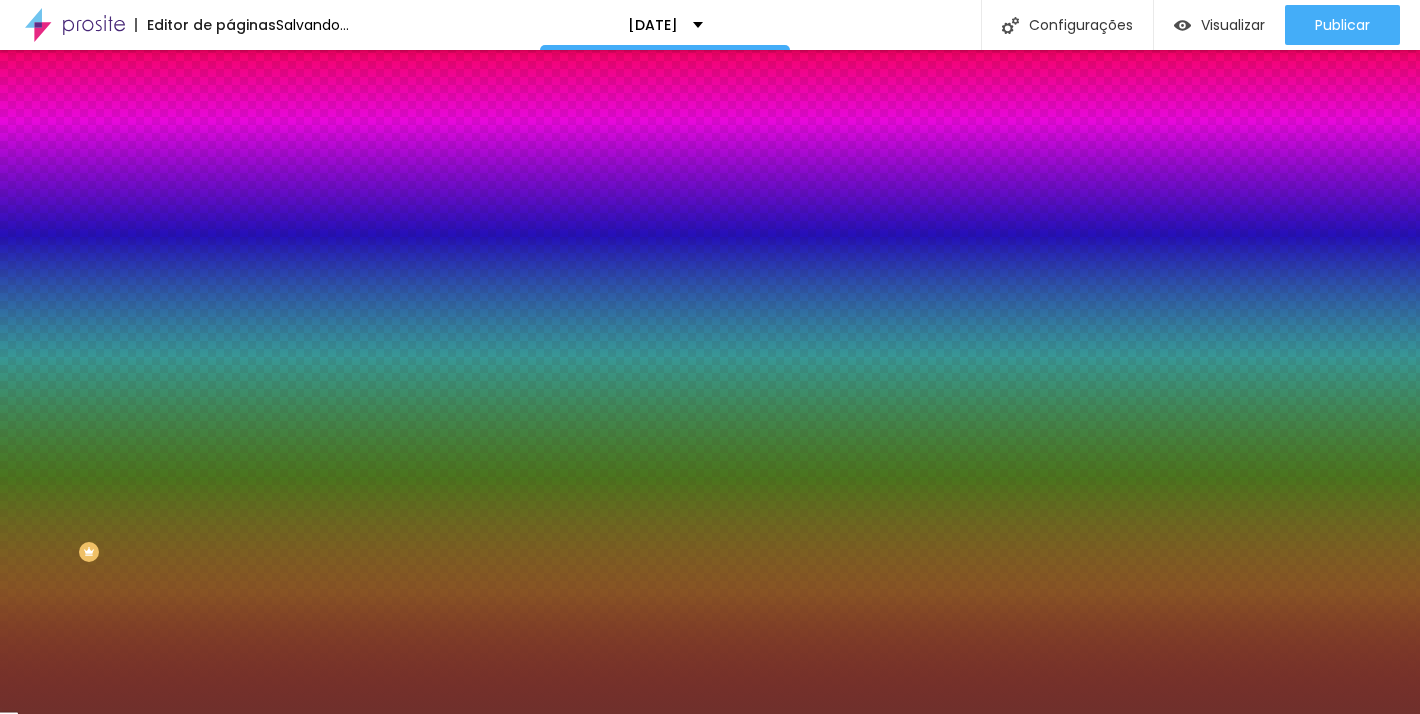 click on "#6F2F2B" at bounding box center [350, 201] 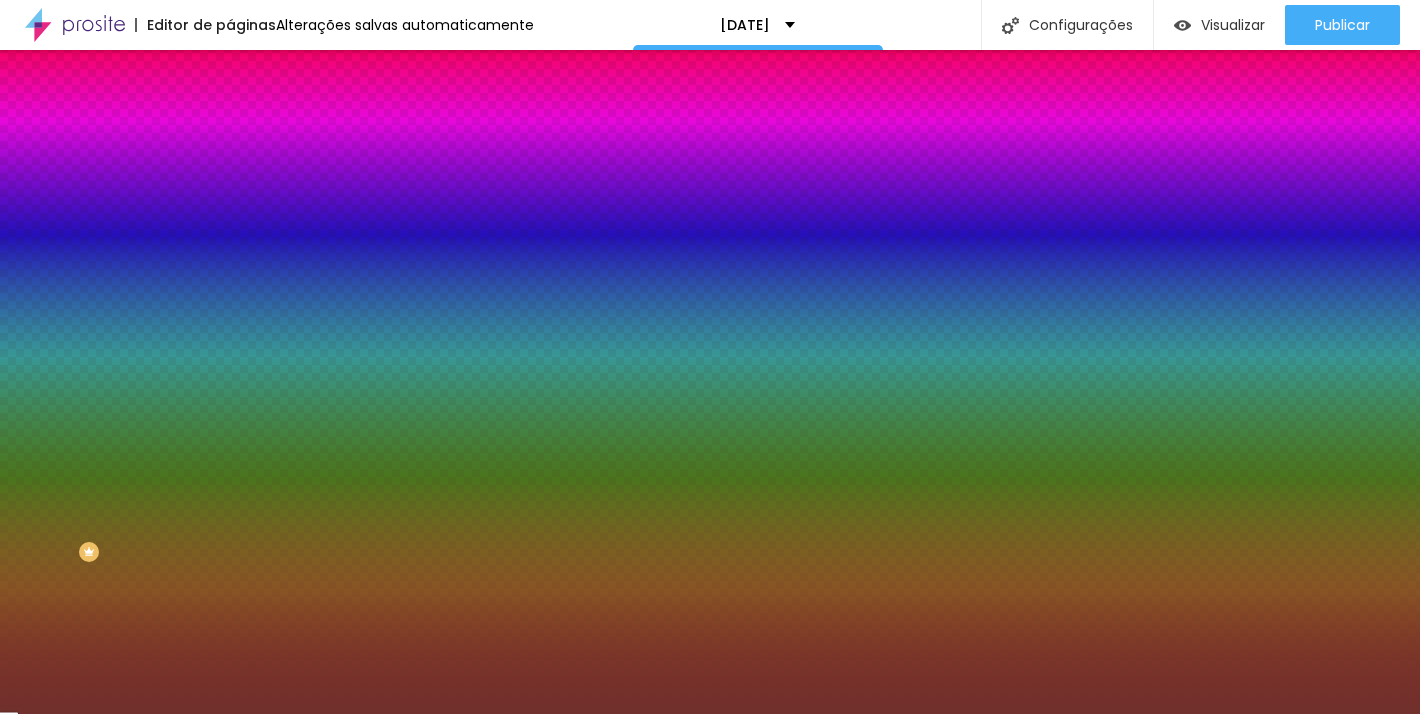 click on "#6F2F2B" at bounding box center (350, 201) 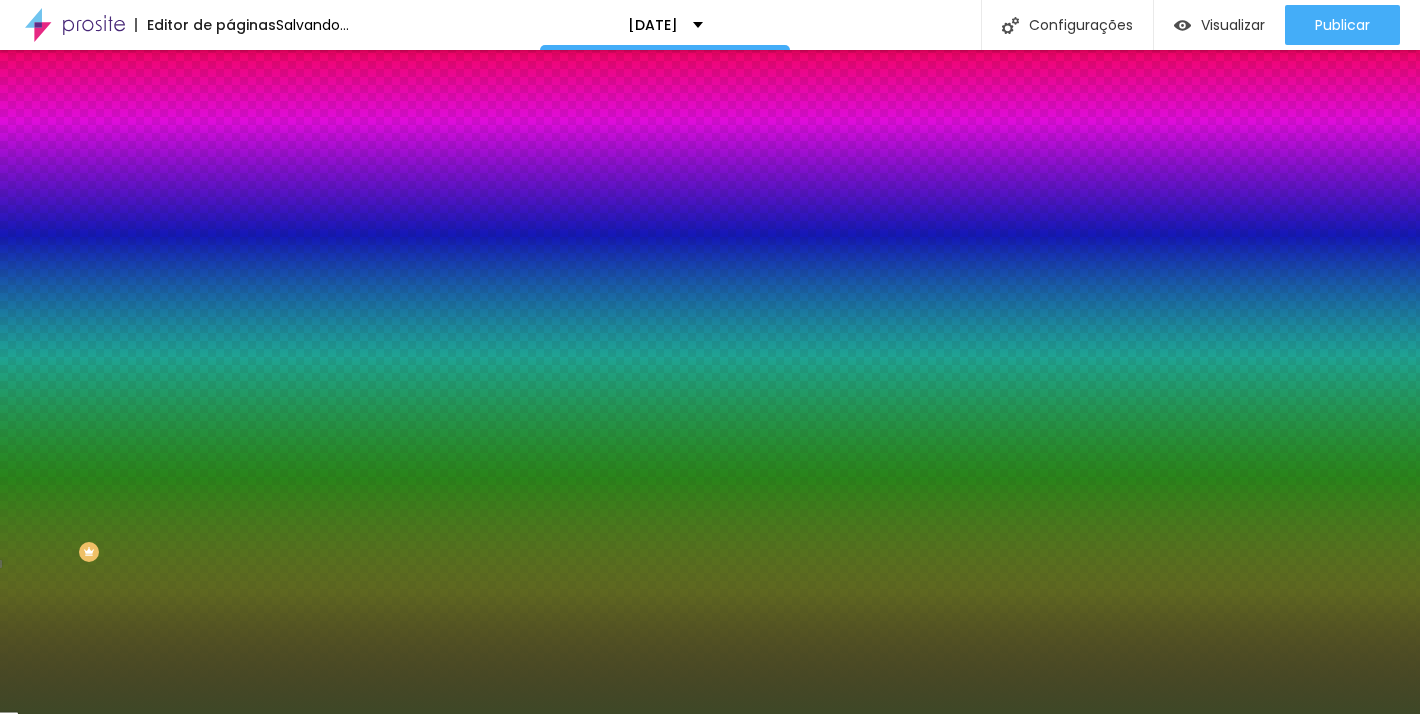 type on "#3E4827" 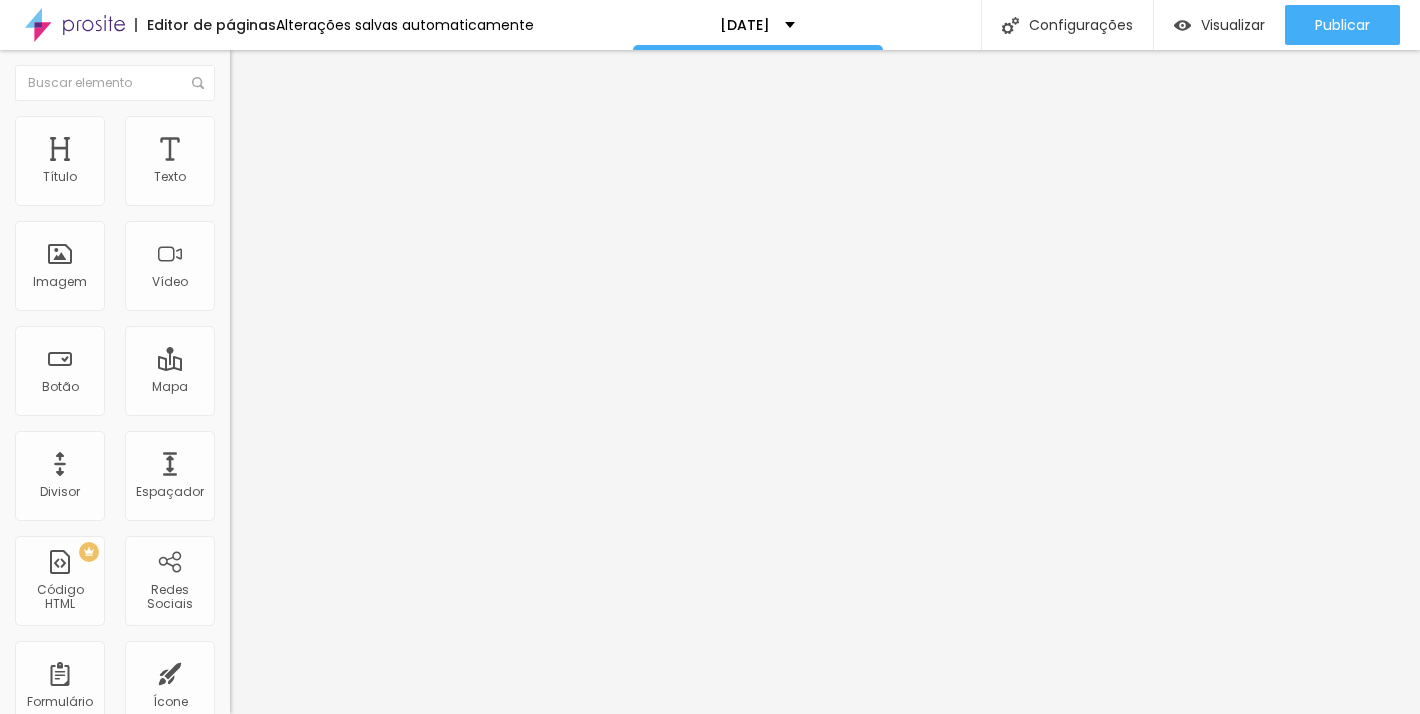 type on "72" 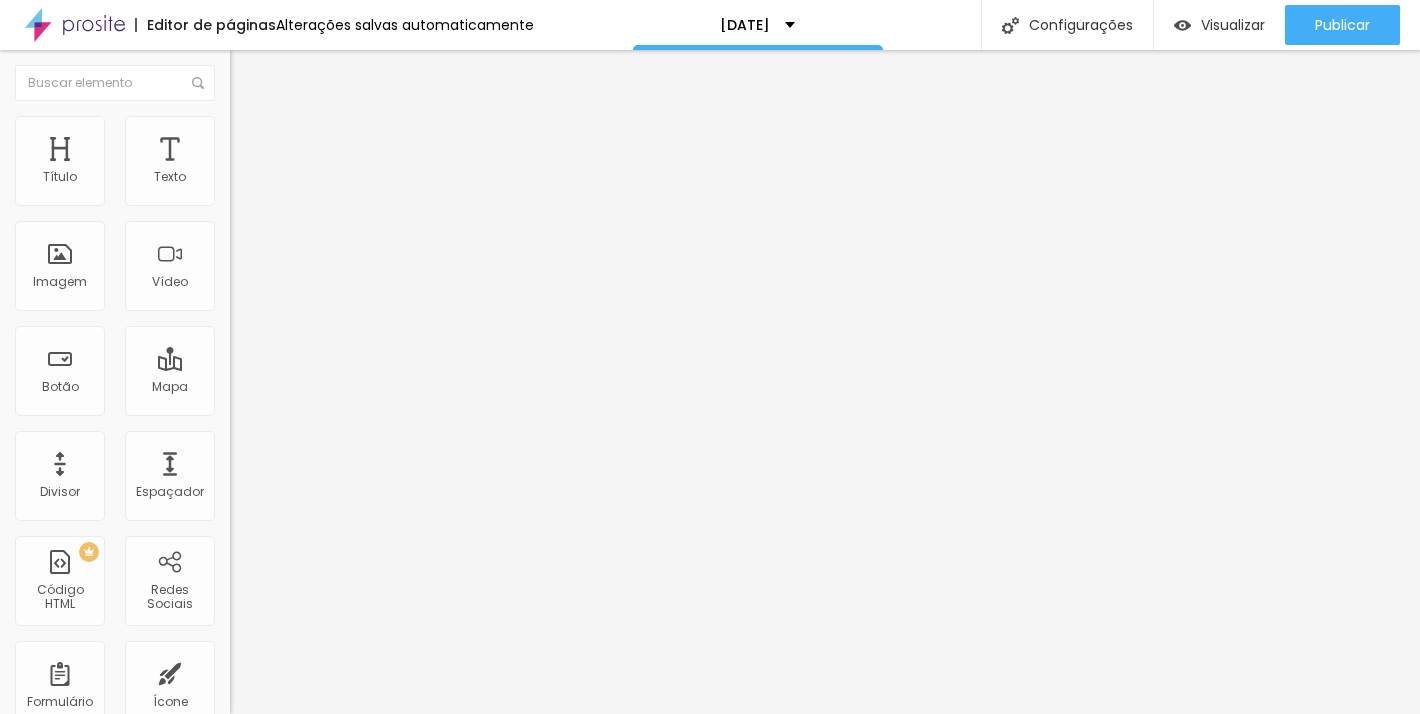 type on "59" 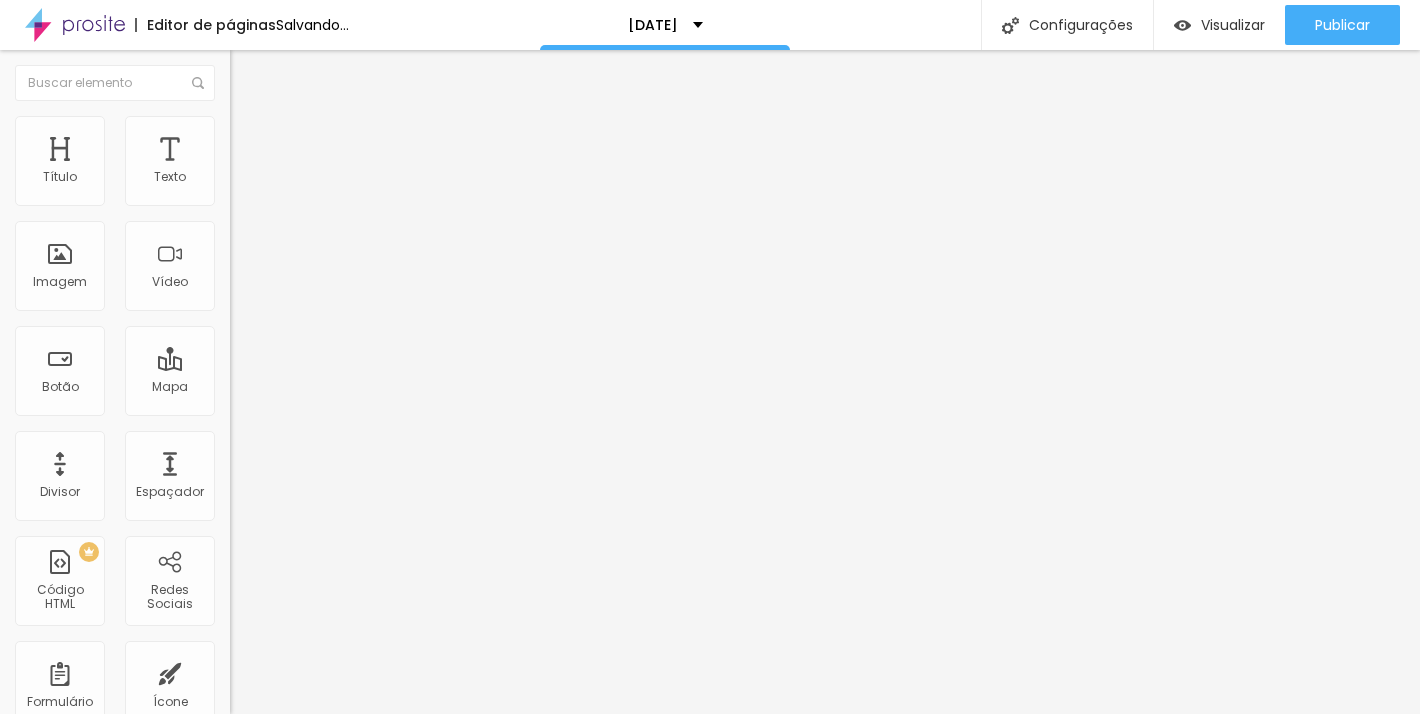 type on "55" 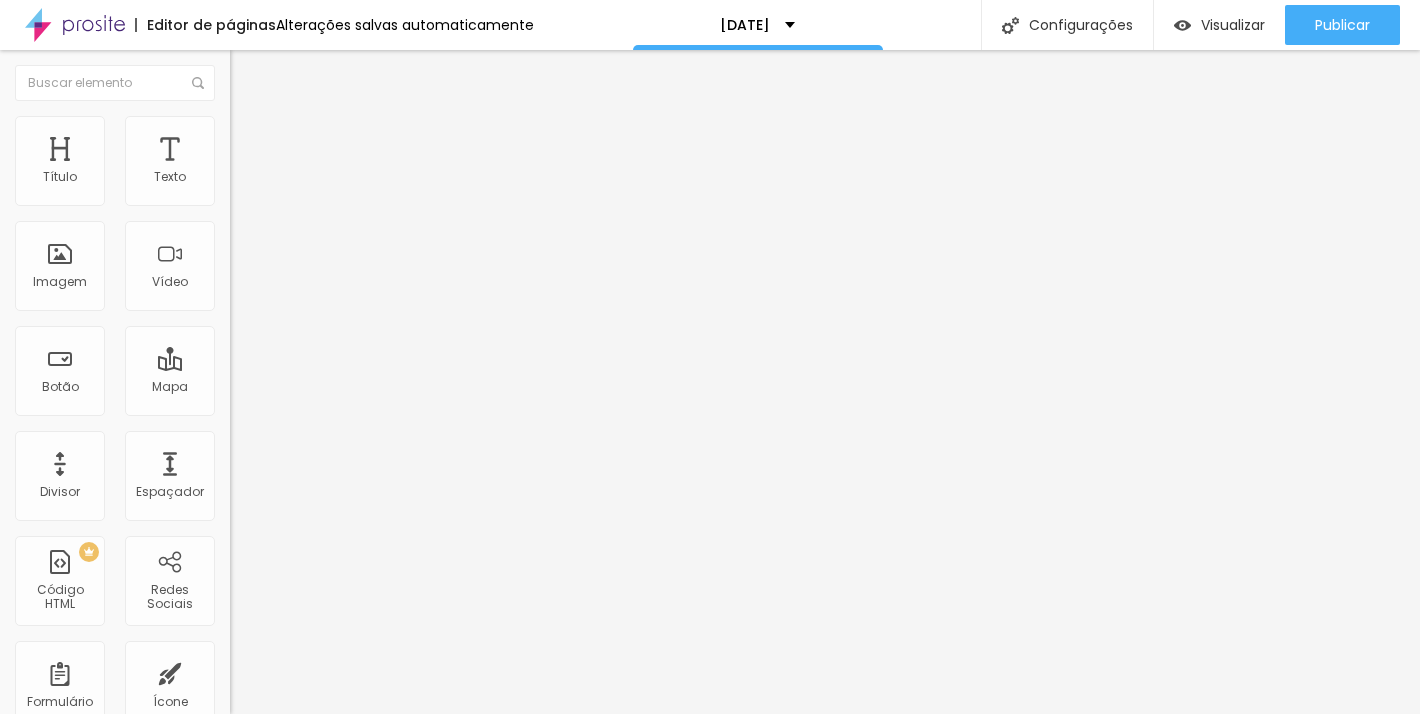type on "40" 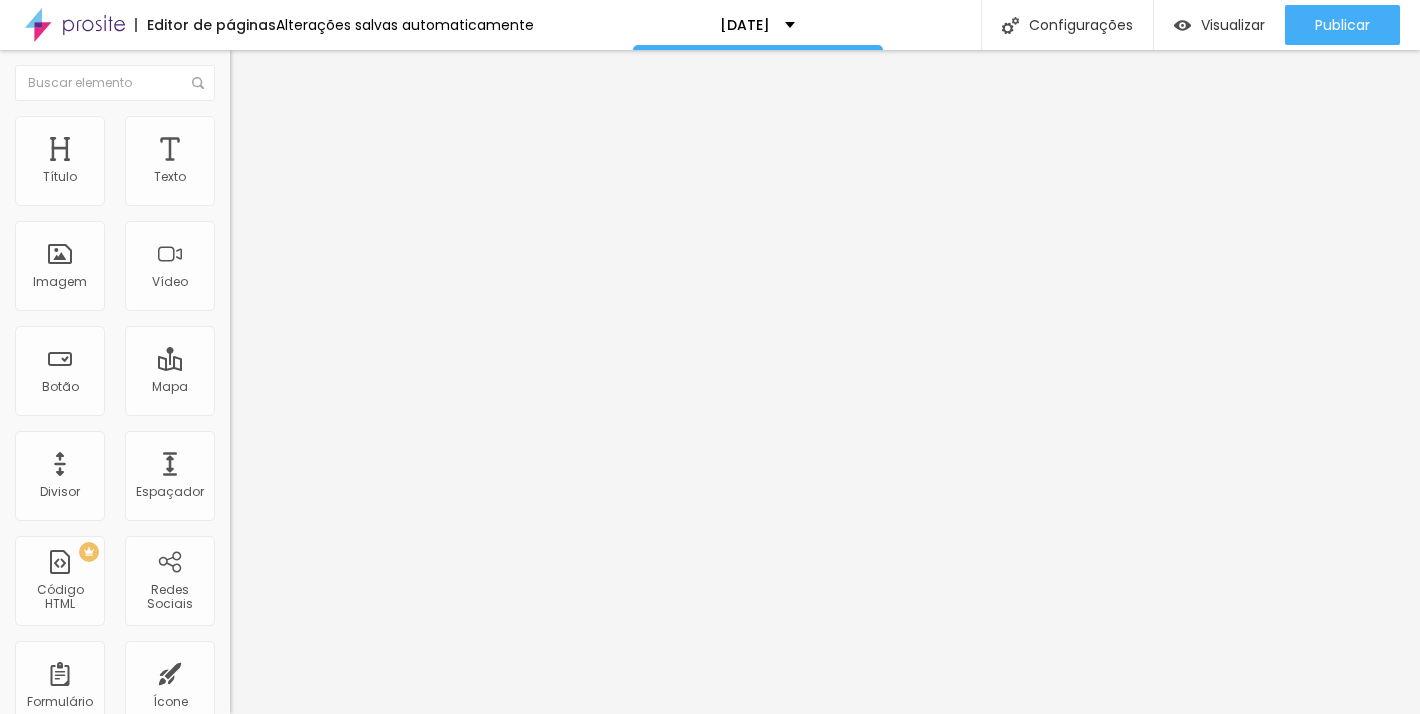 click on "Estilo" at bounding box center [263, 129] 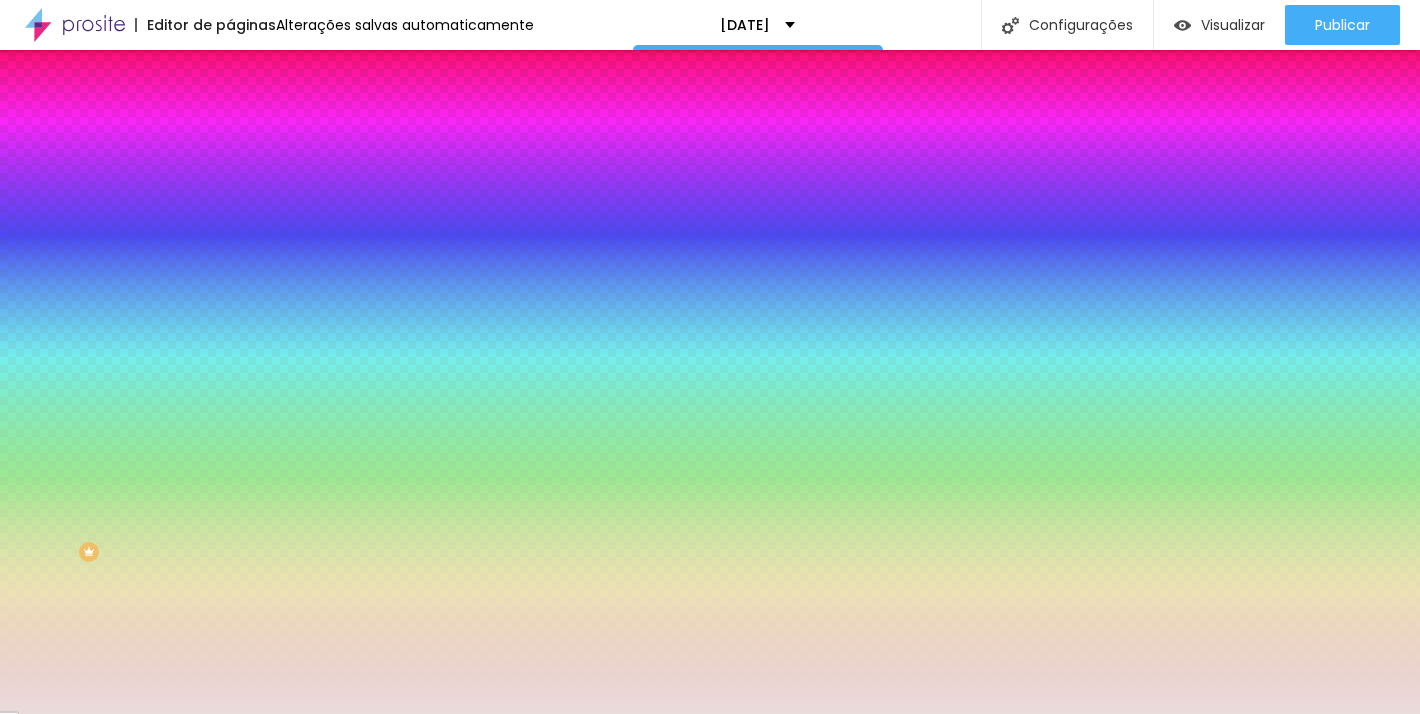 click at bounding box center [345, 191] 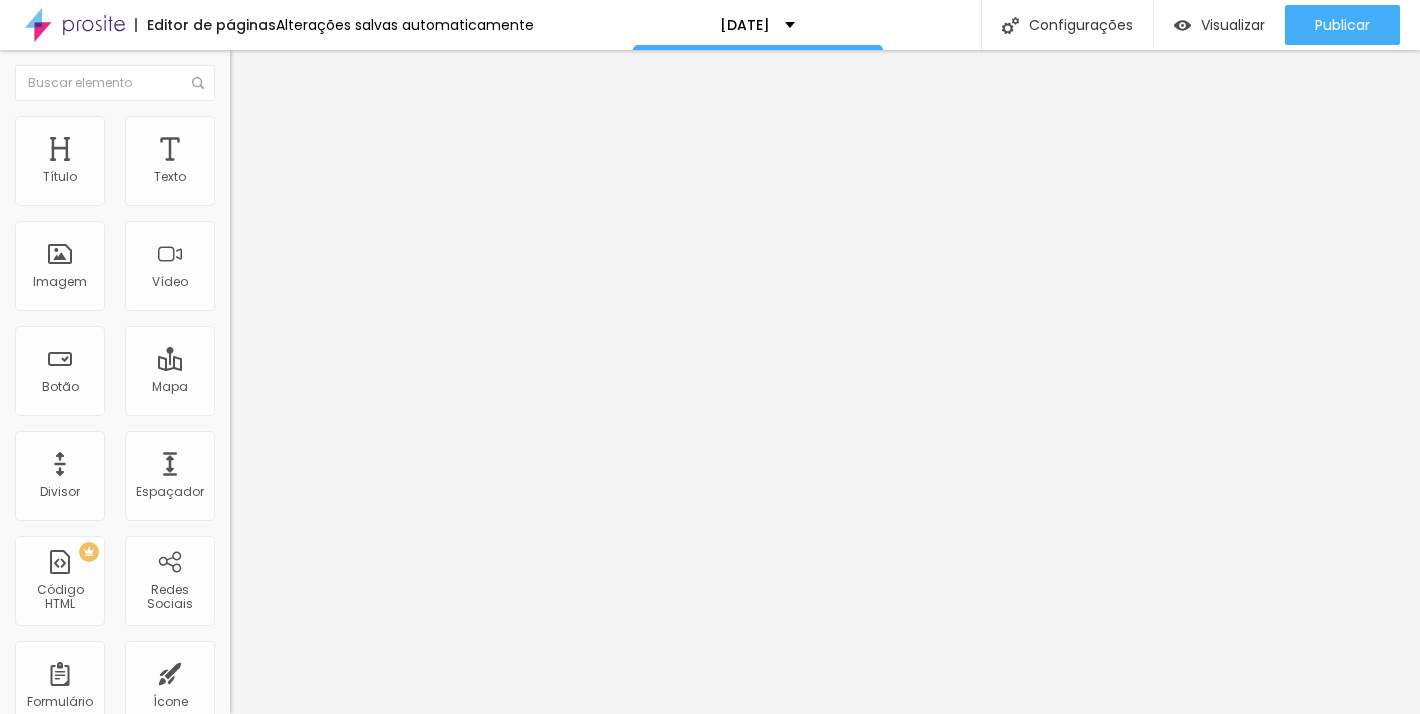 click at bounding box center [350, 178] 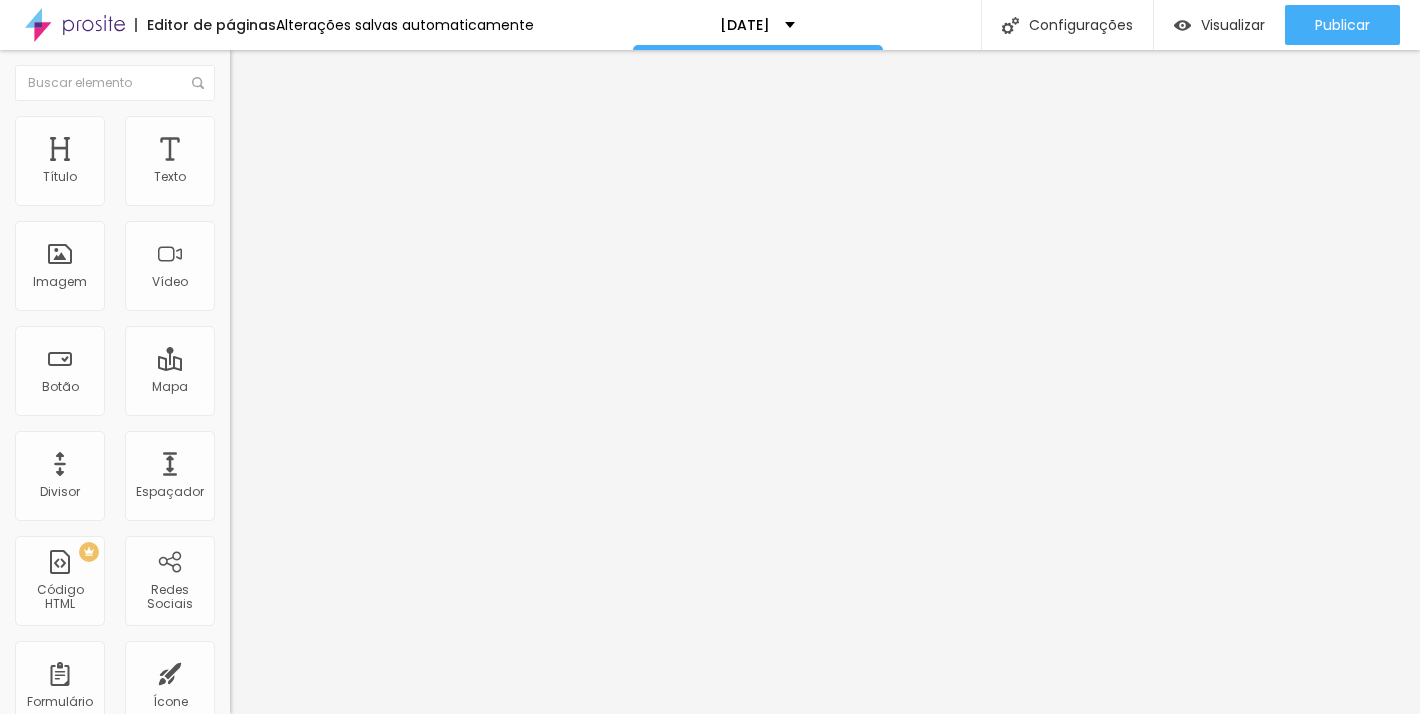 click at bounding box center (350, 402) 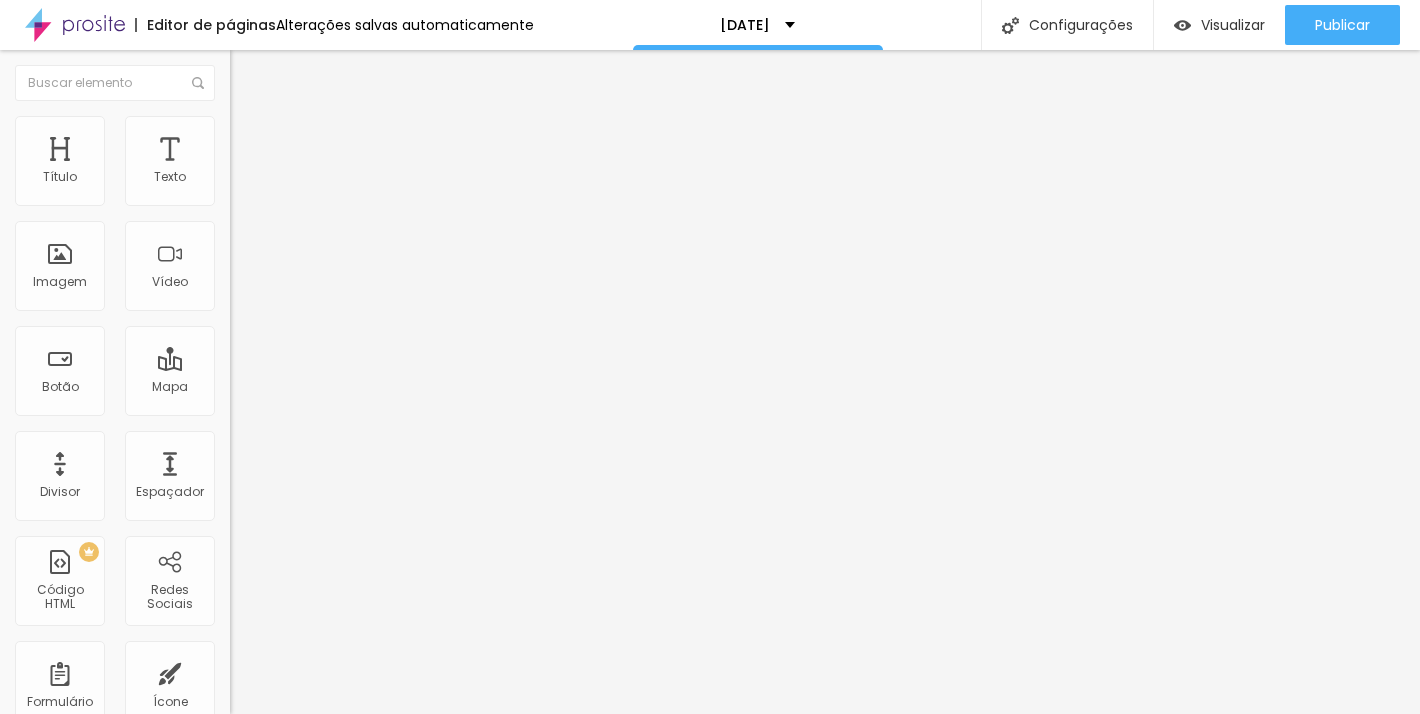 type on "[URL][DOMAIN_NAME]" 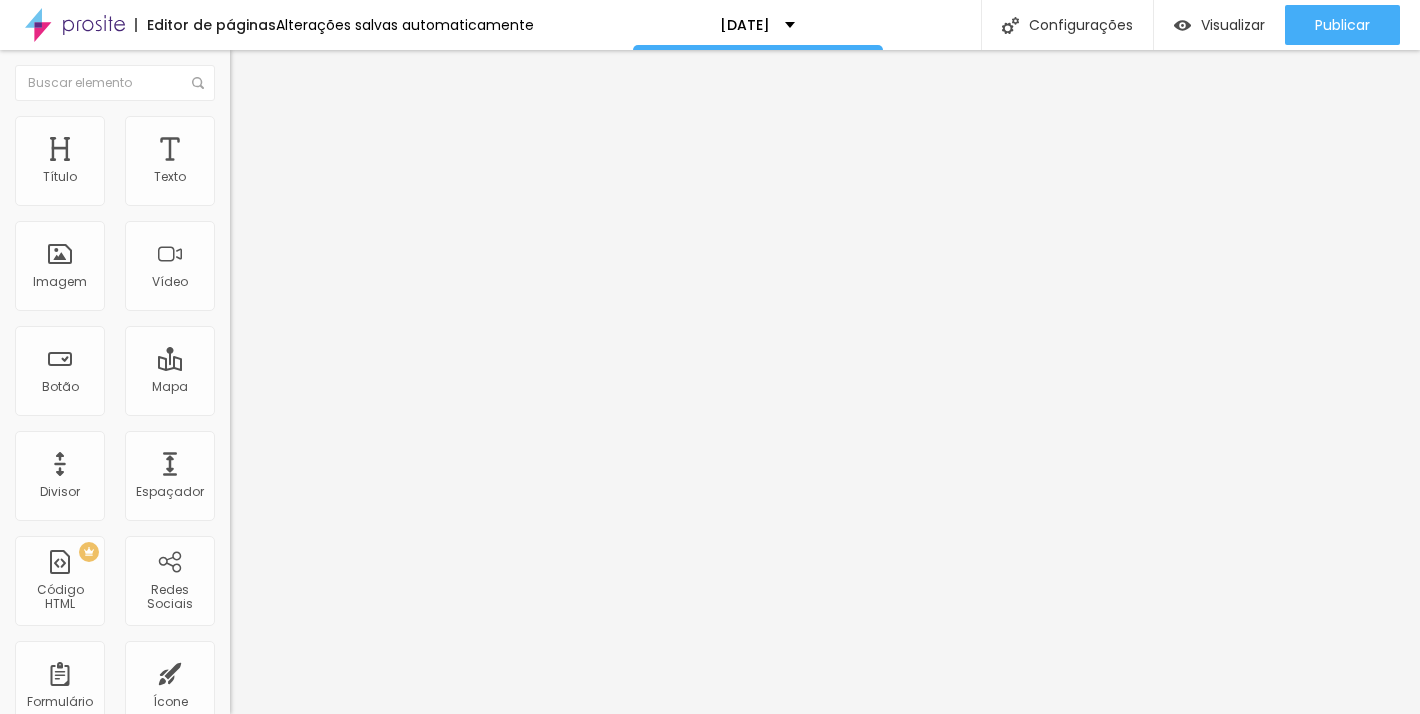 click at bounding box center (350, 402) 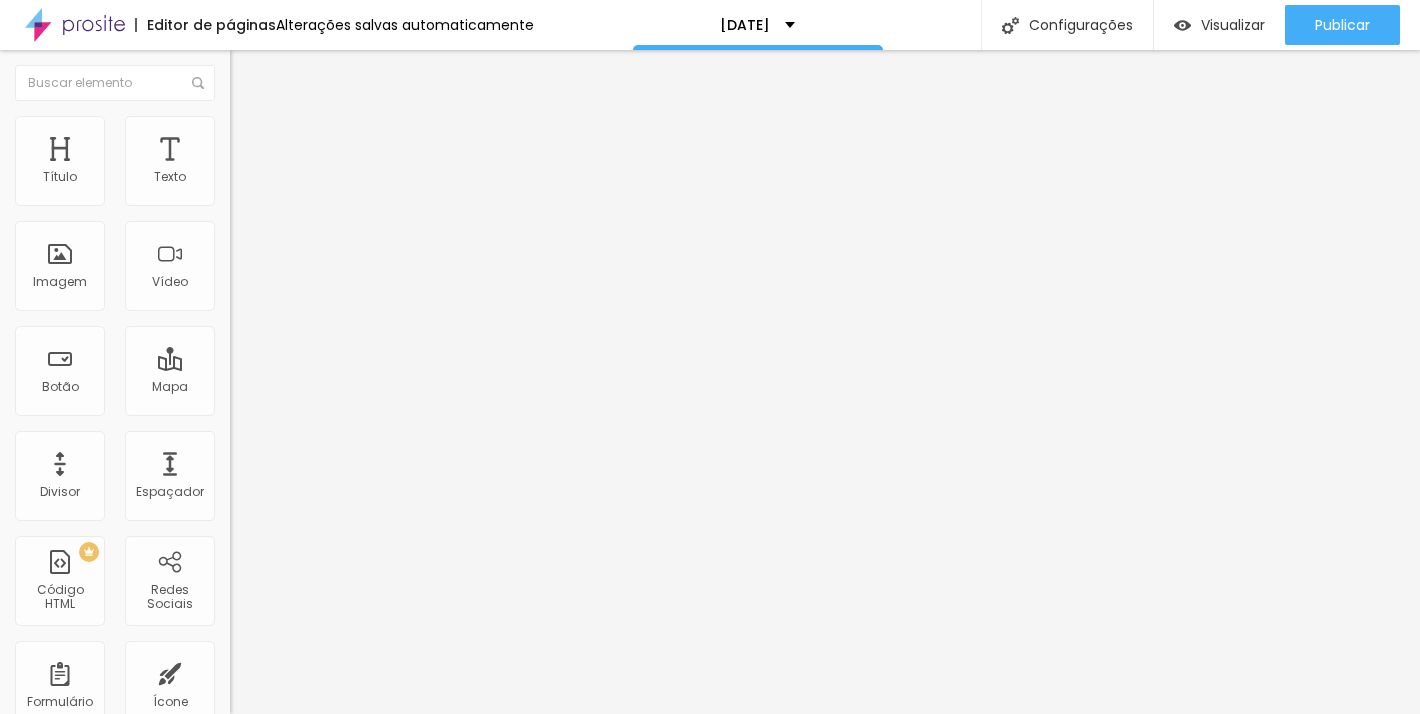 paste on "Uma experiência completa para guardar pra sempre.  15 fotos digitais  Edição profissional  Entrega online em até 3 dias úteis  2 fotos impressas 15x21  1 vídeo com os melhores momentos do ensaio" 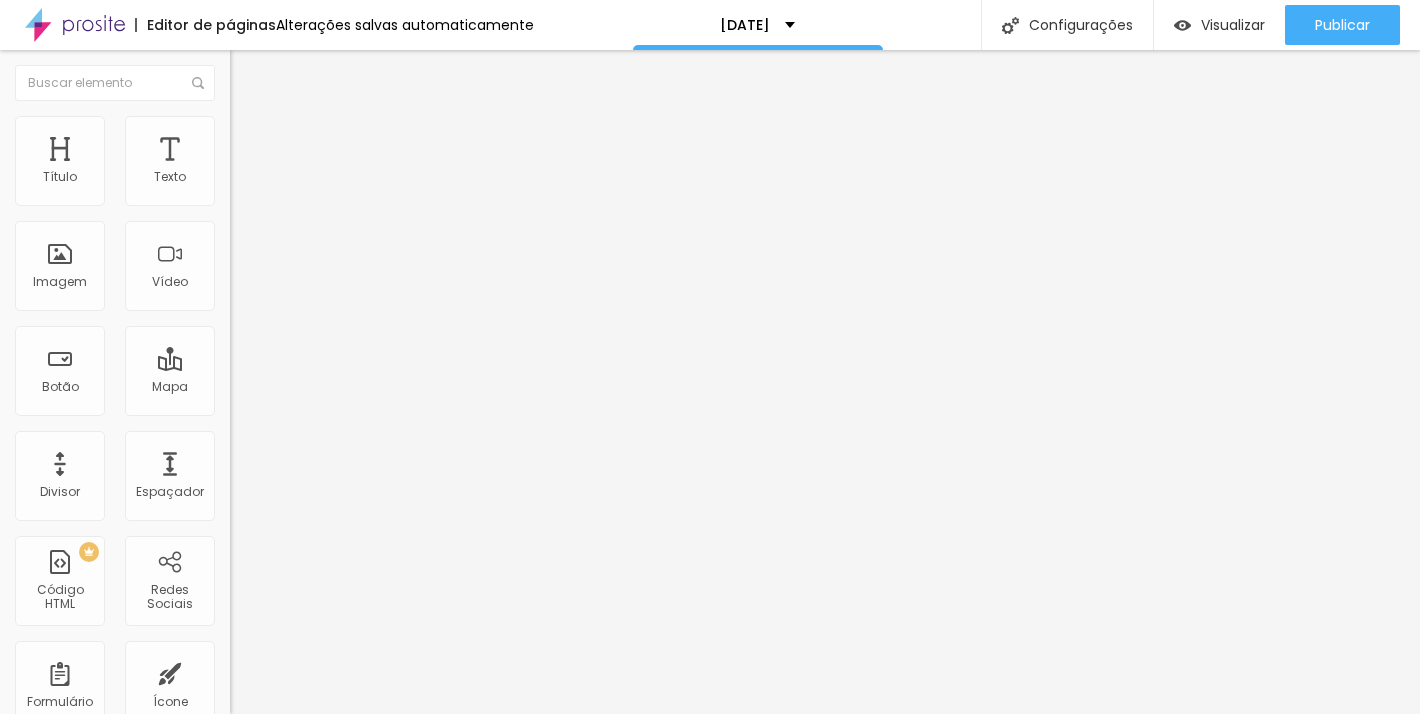 scroll, scrollTop: 0, scrollLeft: 999, axis: horizontal 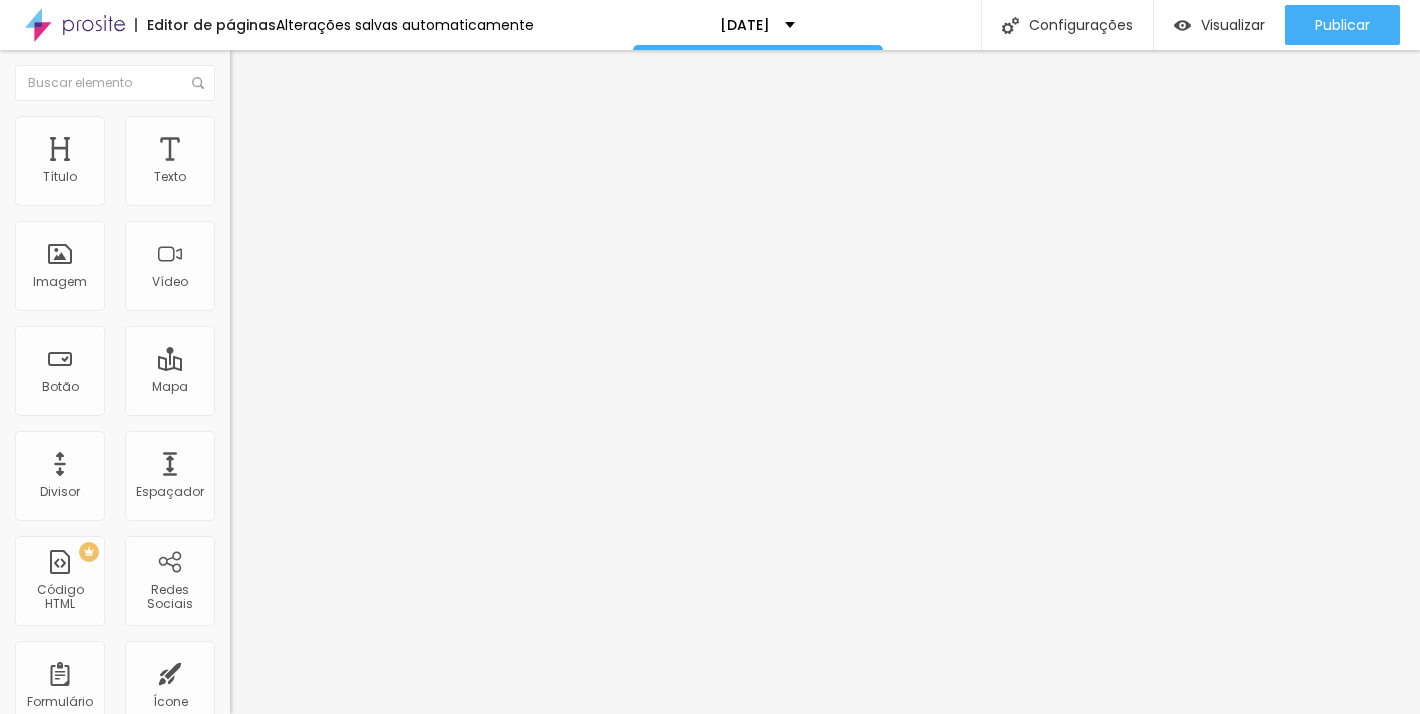 click at bounding box center (350, 402) 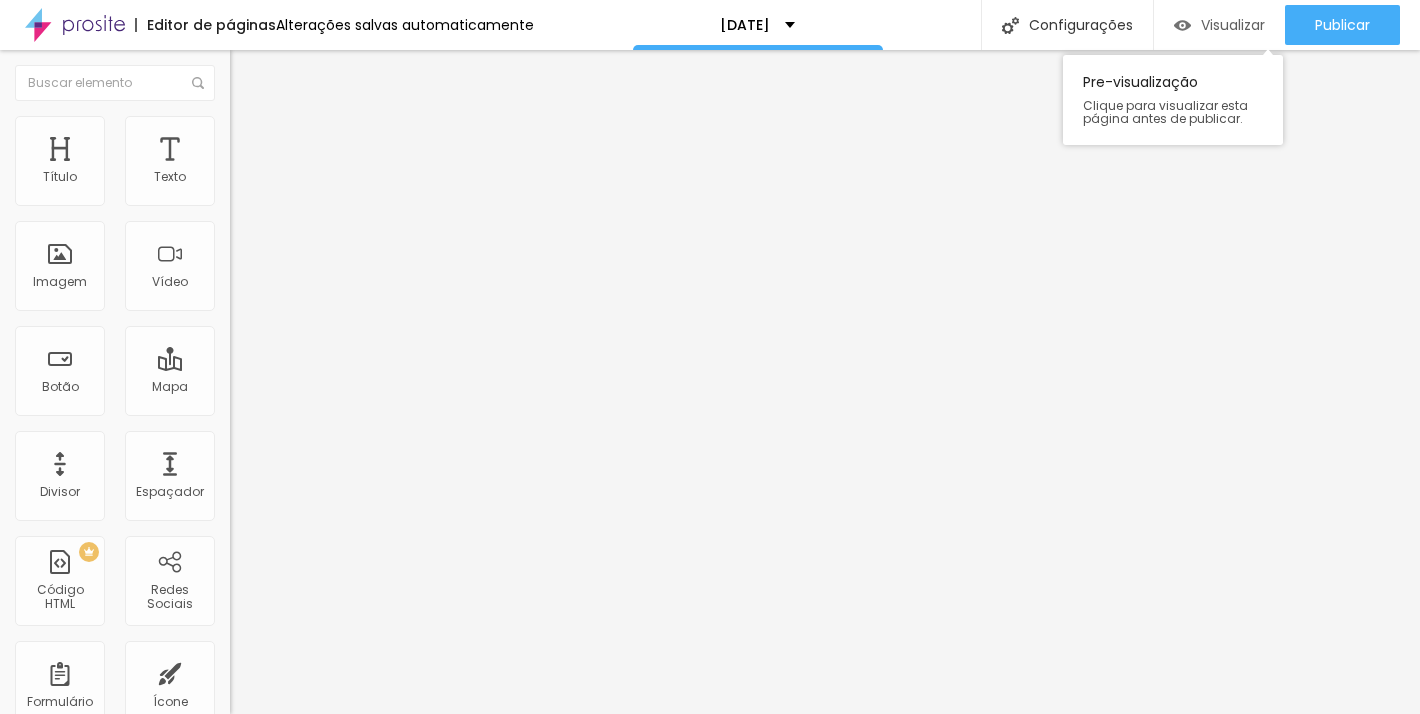 click on "Visualizar" at bounding box center (1233, 25) 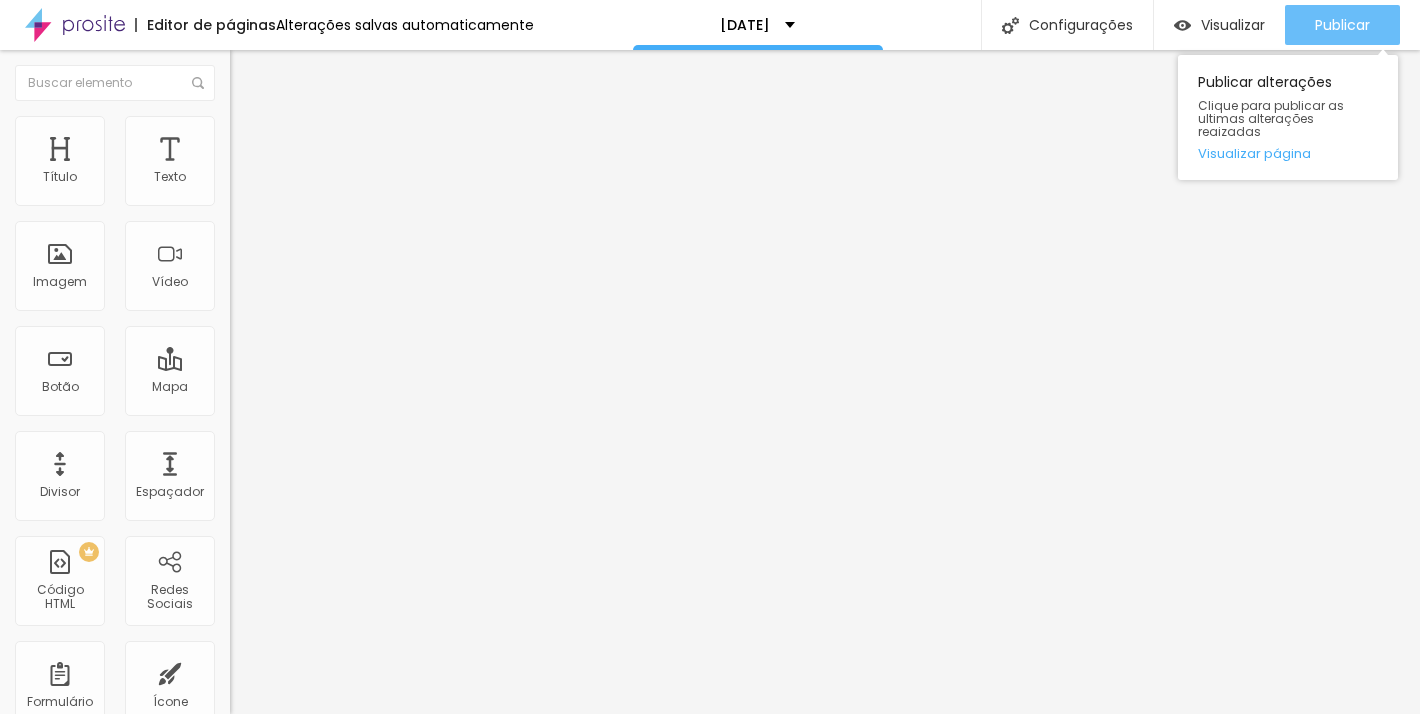 click on "Publicar" at bounding box center [1342, 25] 